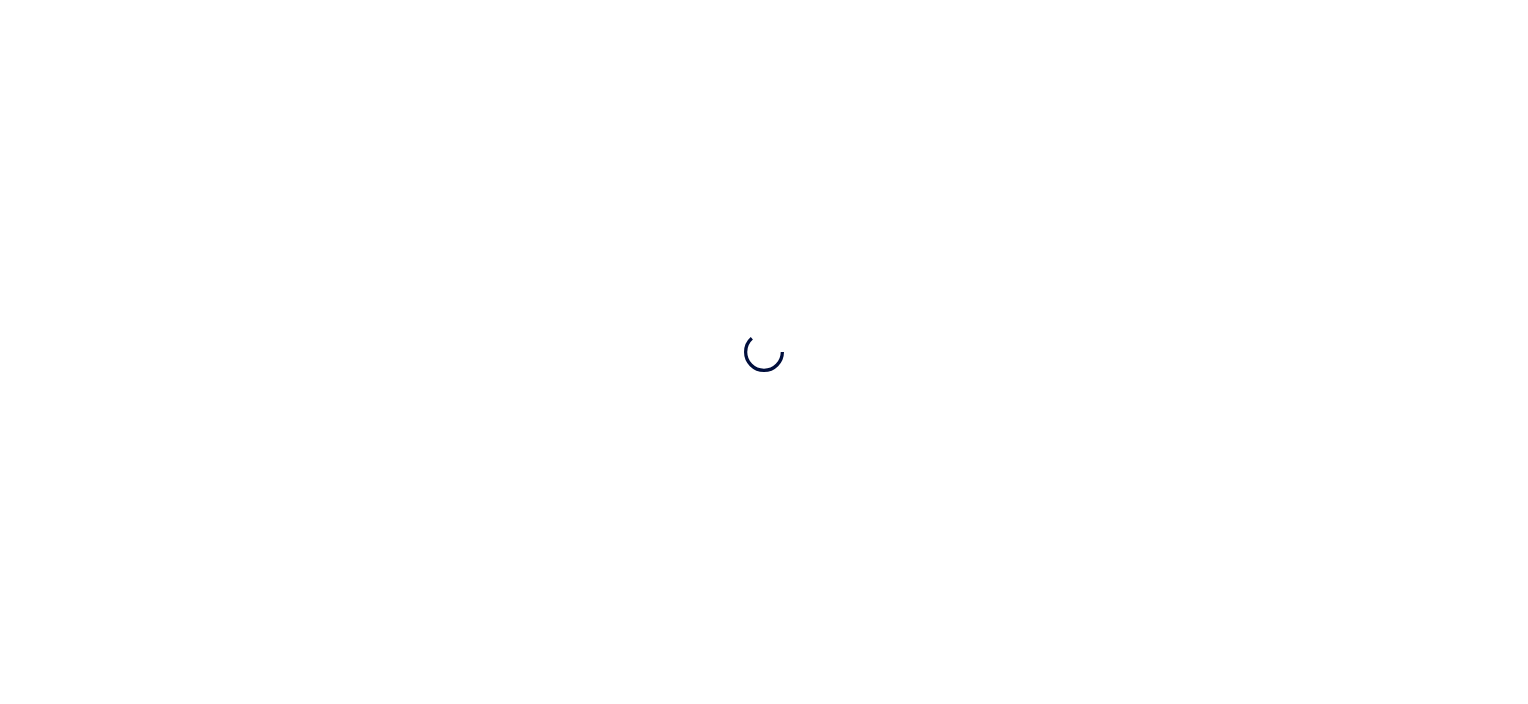 scroll, scrollTop: 0, scrollLeft: 0, axis: both 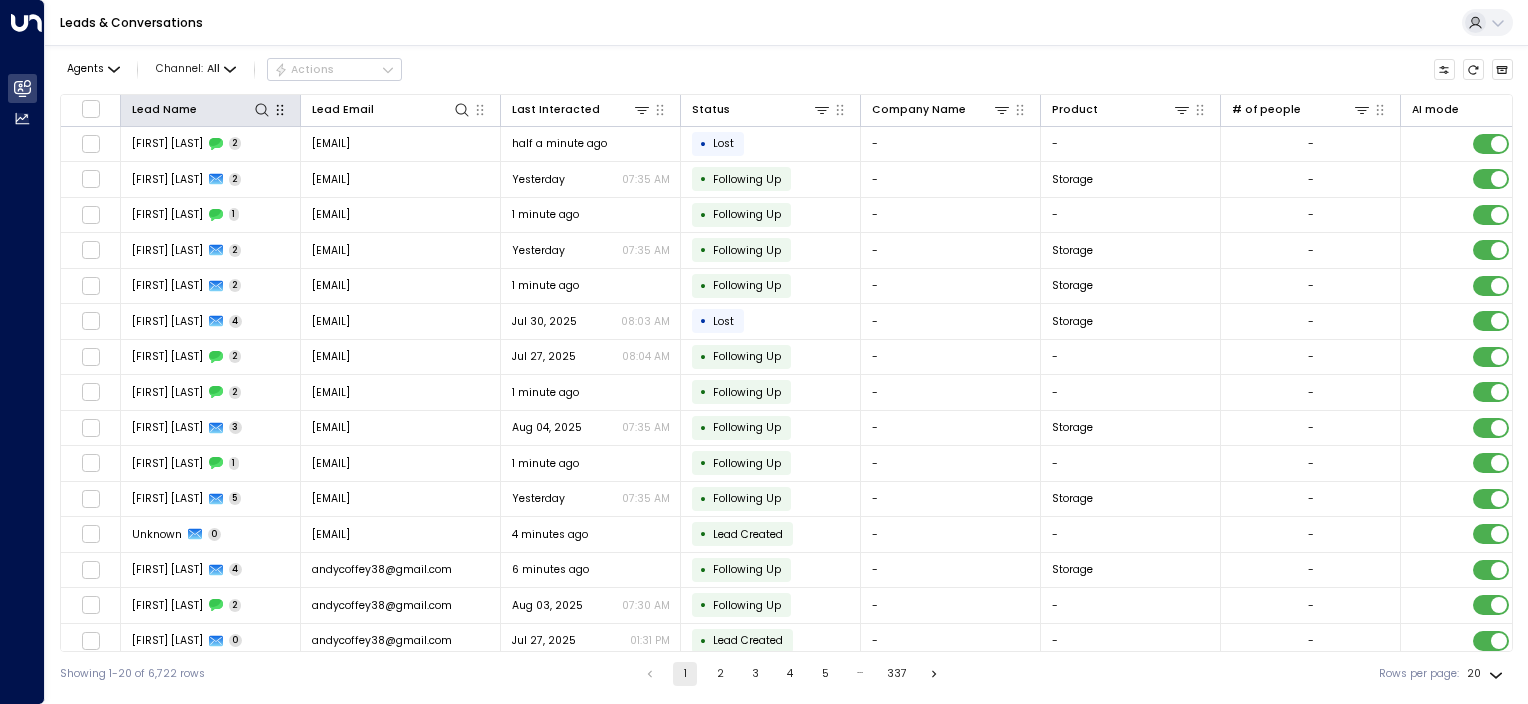 click at bounding box center (280, 110) 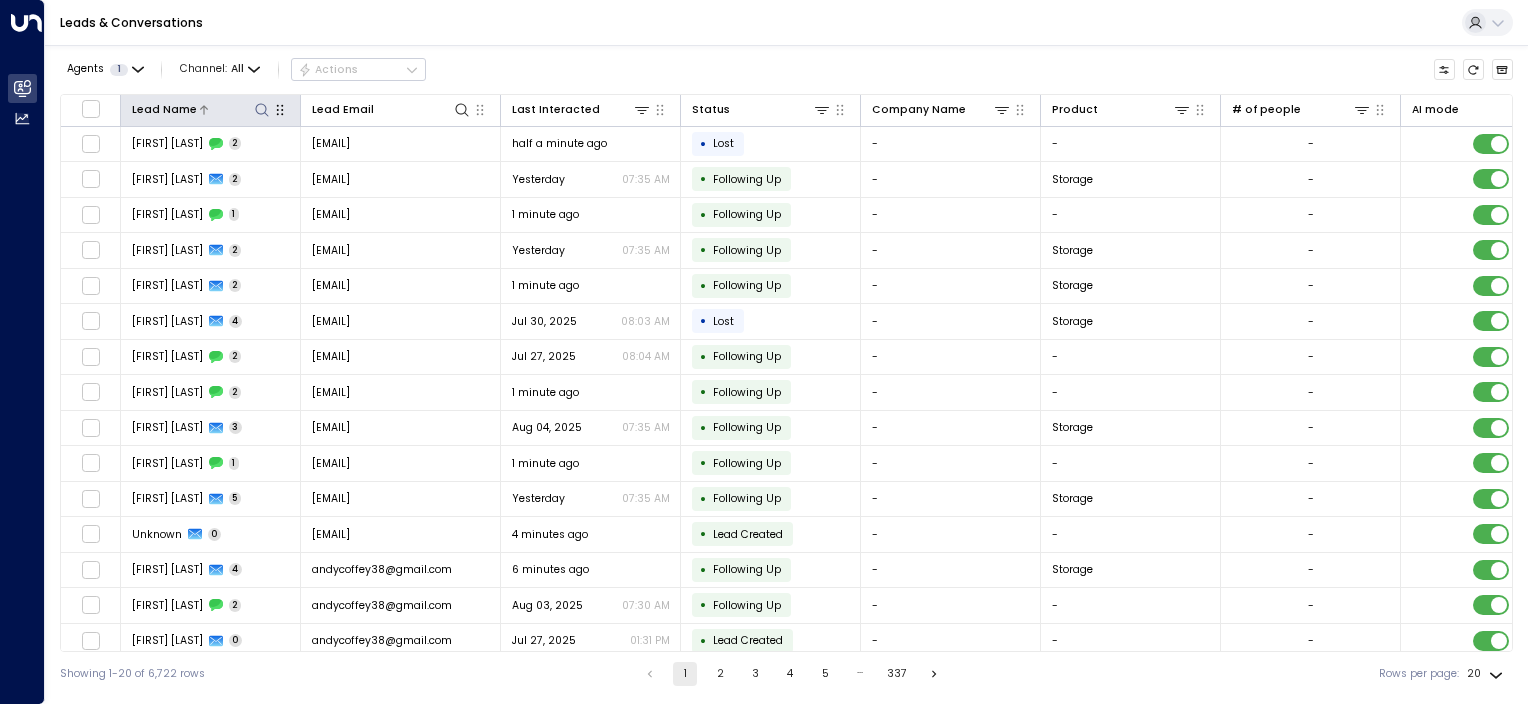 click 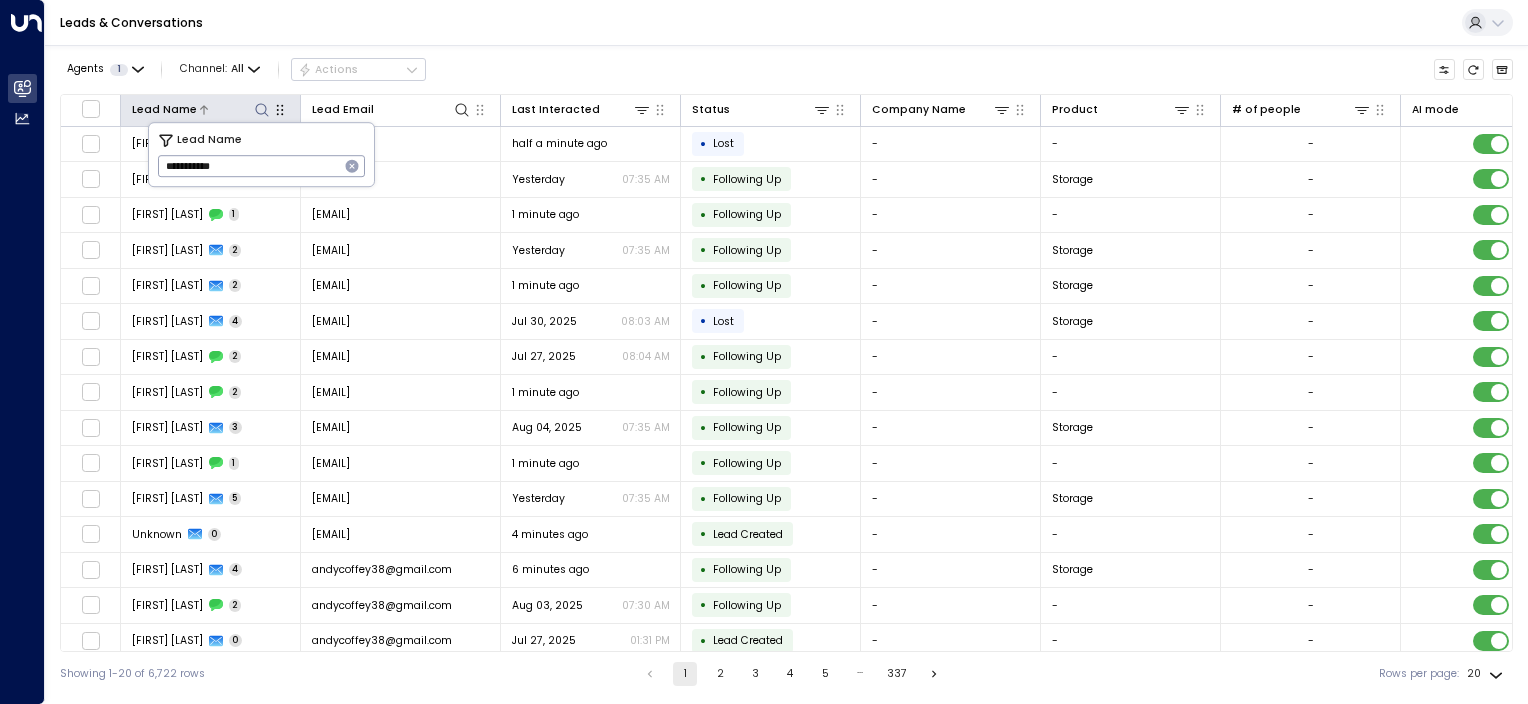 type on "**********" 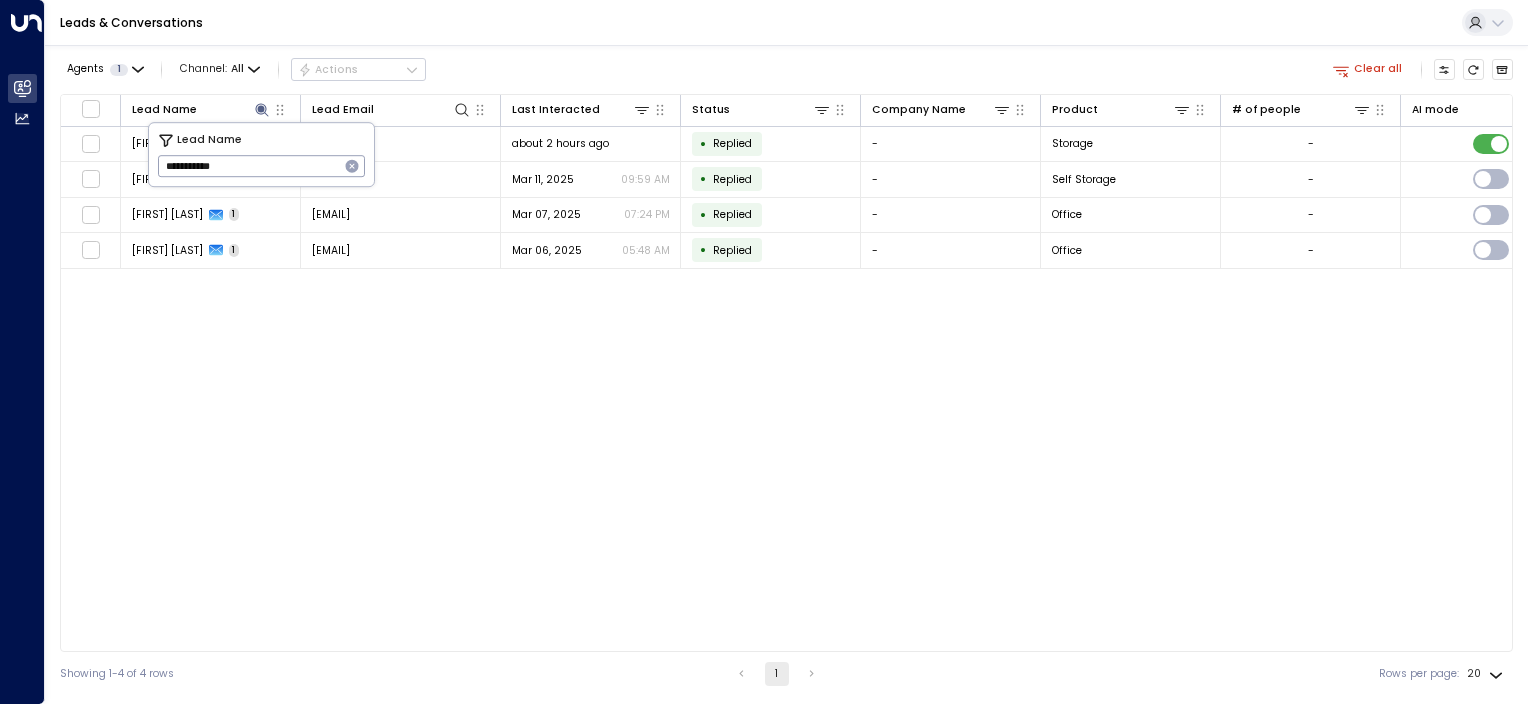 click on "Lead Name Lead Email Last Interacted Status Company Name Product # of people AI mode Trigger Phone Region Location [FIRST] [LAST] 1 [EMAIL] about 2 hours ago • Replied - Storage - leads@space-station.co.uk +[PHONE] Oxfordshire Space Station Banbury [FIRST] [LAST] 5 [EMAIL] Mar 11, 2025 09:59 AM • Replied - Self Storage - leads@space-station.co.uk +[PHONE] Oxfordshire Space Station Banbury [FIRST] [LAST] 1 [EMAIL] Mar 07, 2025 07:24 PM • Replied - Office - leads@space-station.co.uk +[PHONE] Oxfordshire Space Station Banbury [FIRST] [LAST] 1 [EMAIL] Mar 06, 2025 05:48 AM • Replied - Office - leads@space-station.co.uk +[PHONE] Oxfordshire Space Station Banbury" at bounding box center [786, 373] 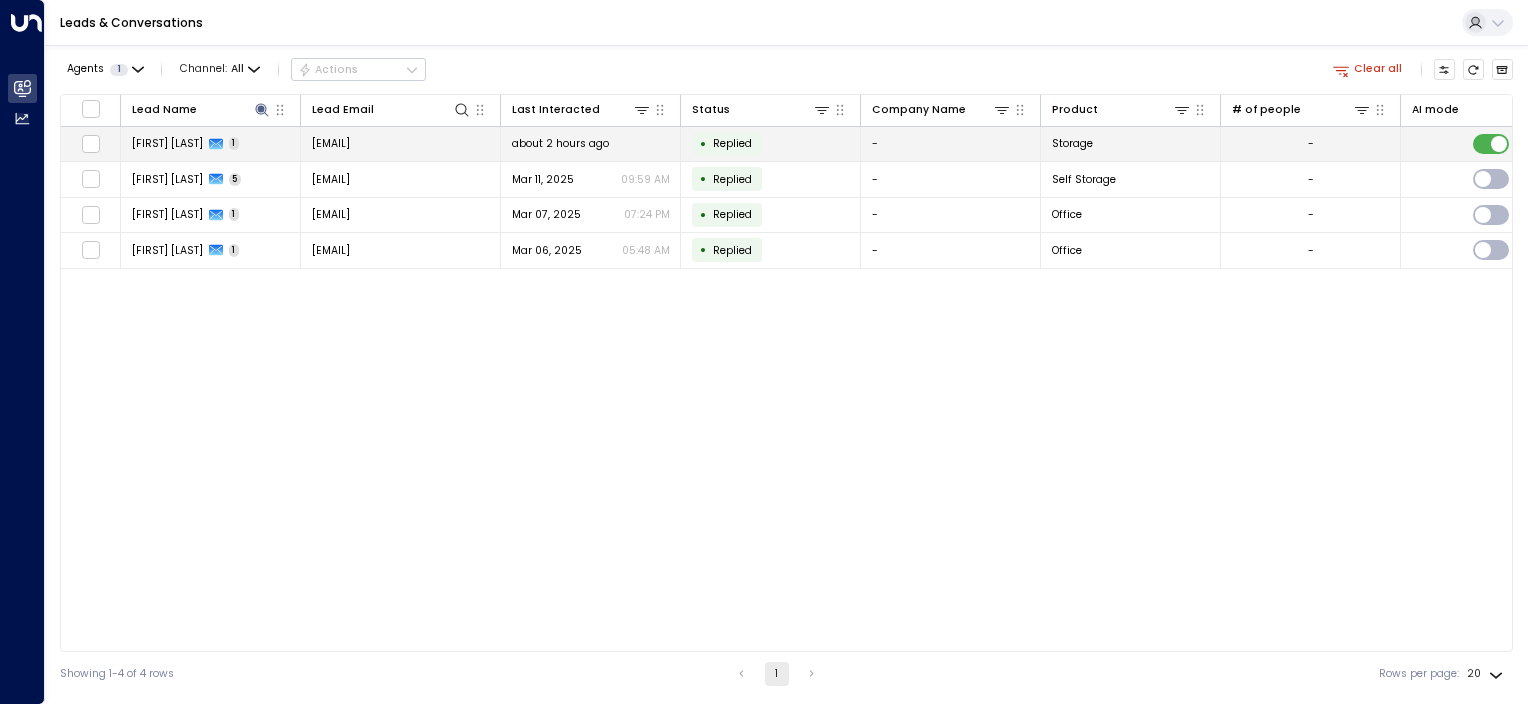 click on "-" at bounding box center (951, 144) 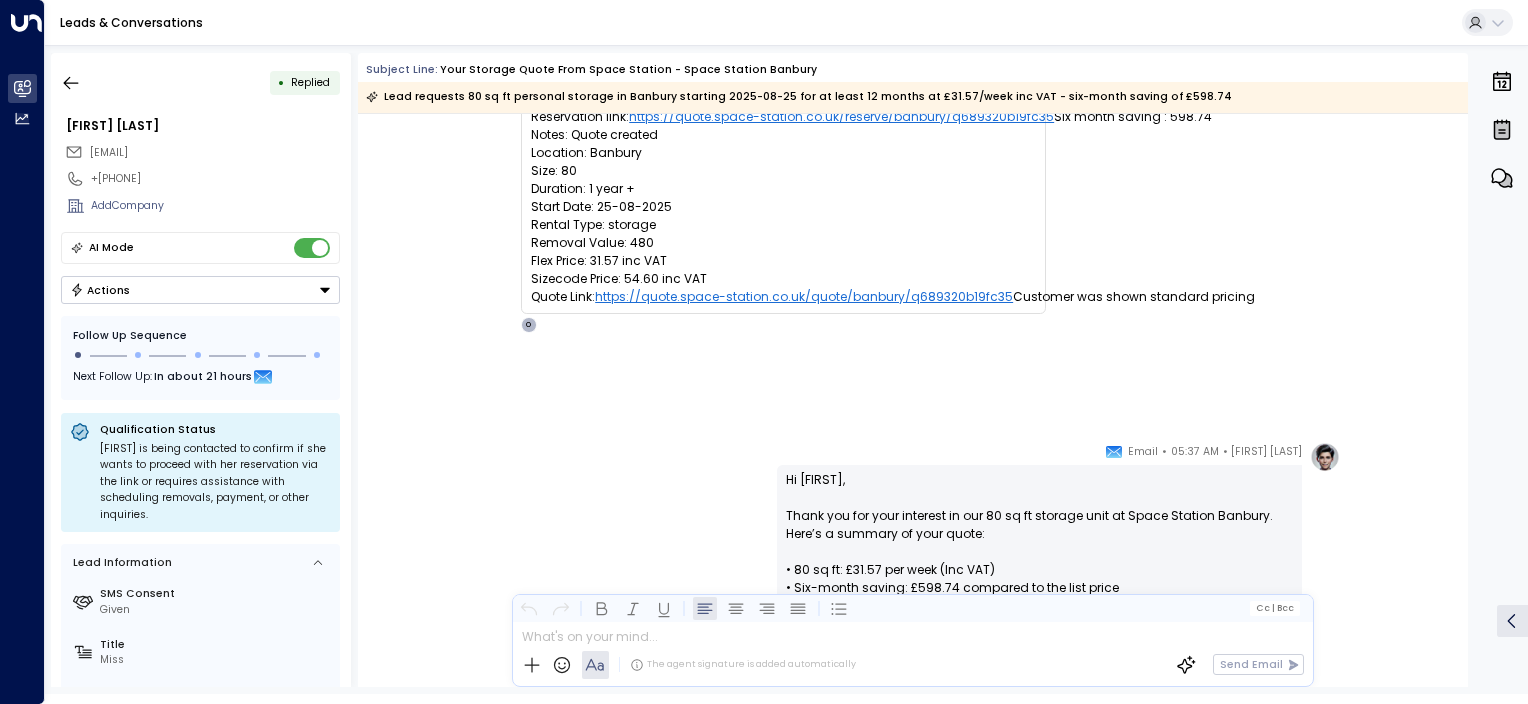 scroll, scrollTop: 0, scrollLeft: 0, axis: both 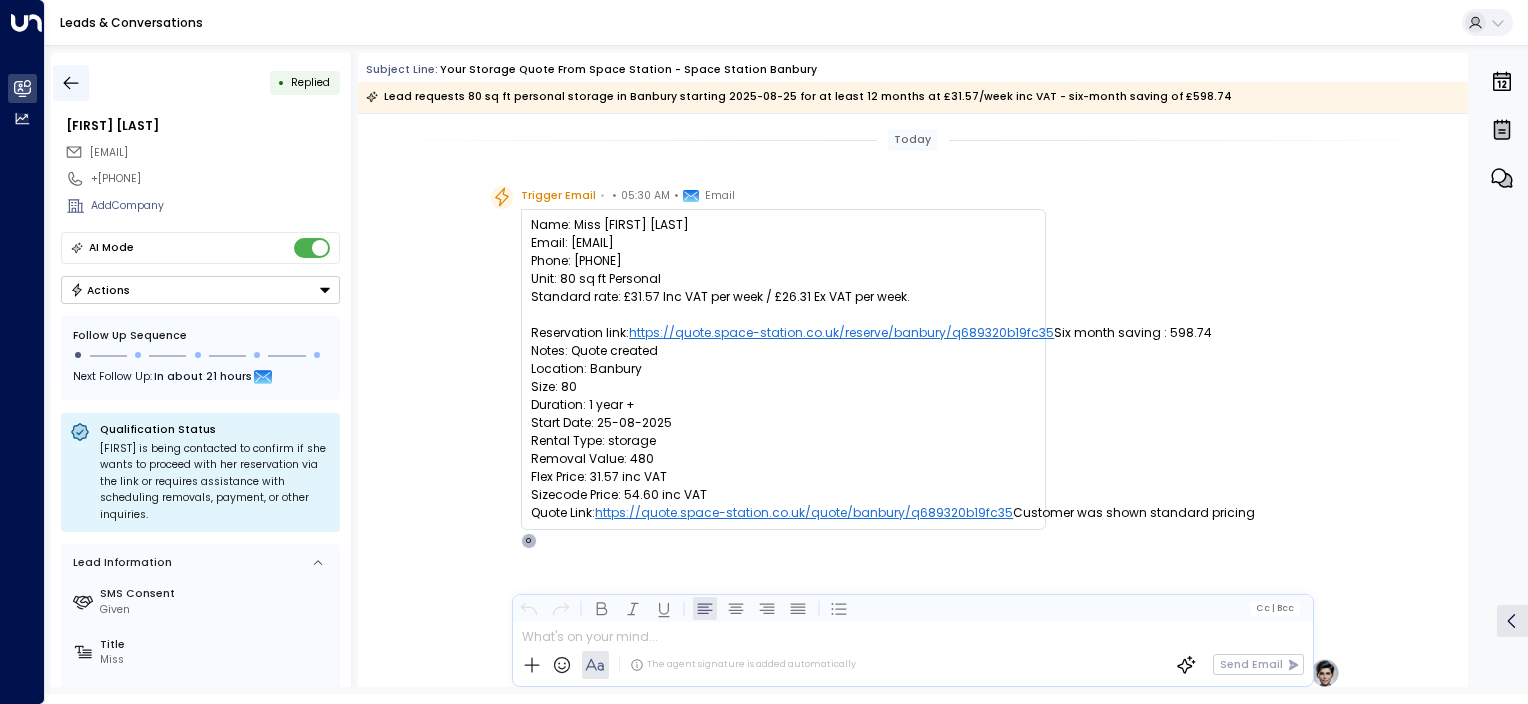 click 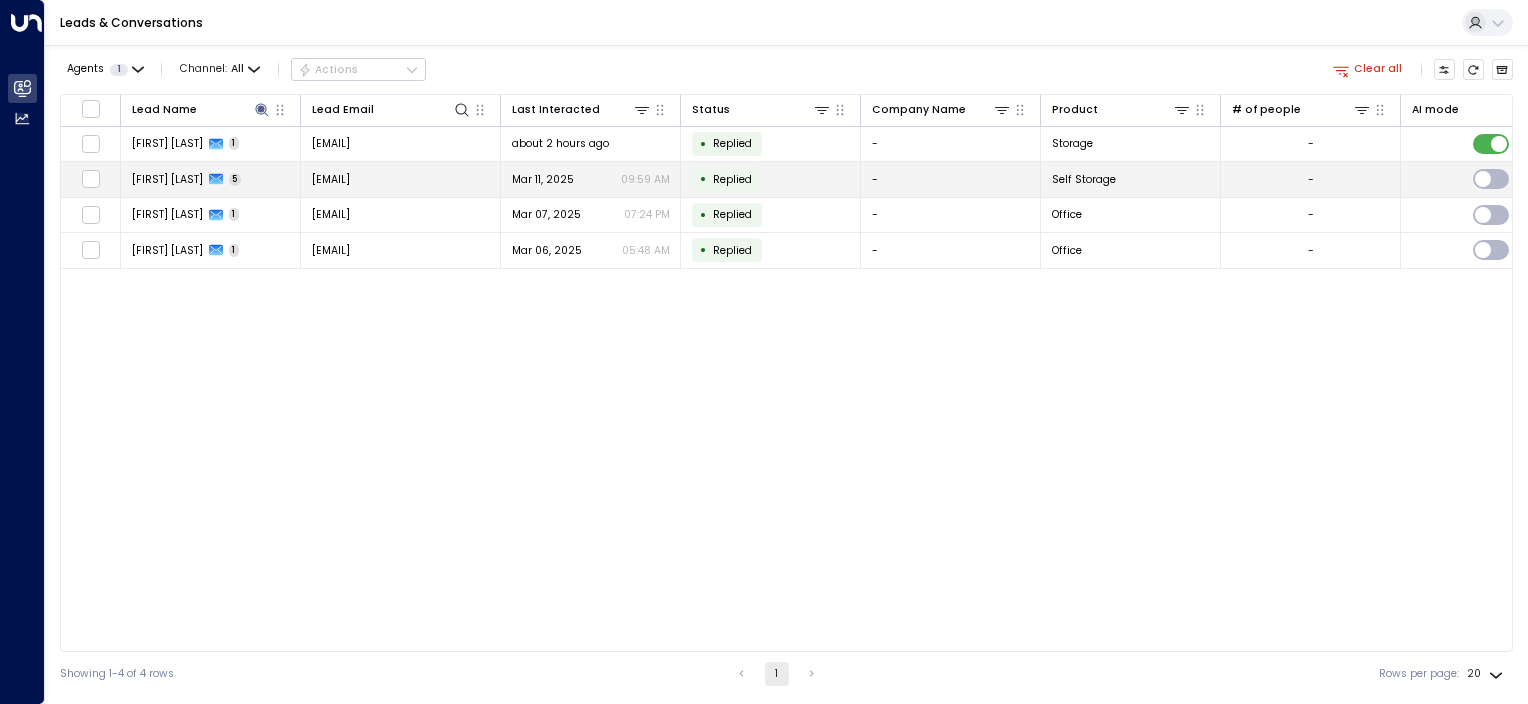 click on "[EMAIL]" at bounding box center [331, 179] 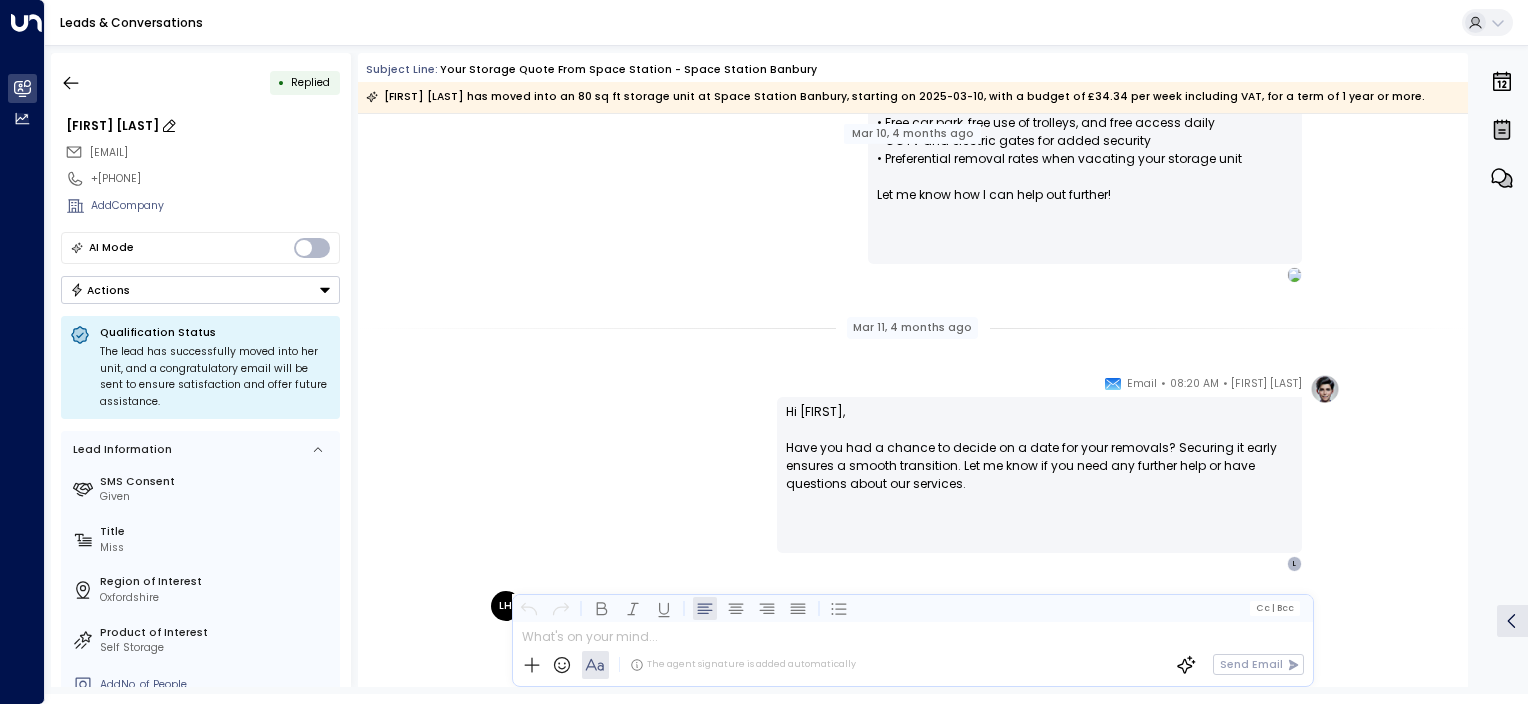 scroll, scrollTop: 753, scrollLeft: 0, axis: vertical 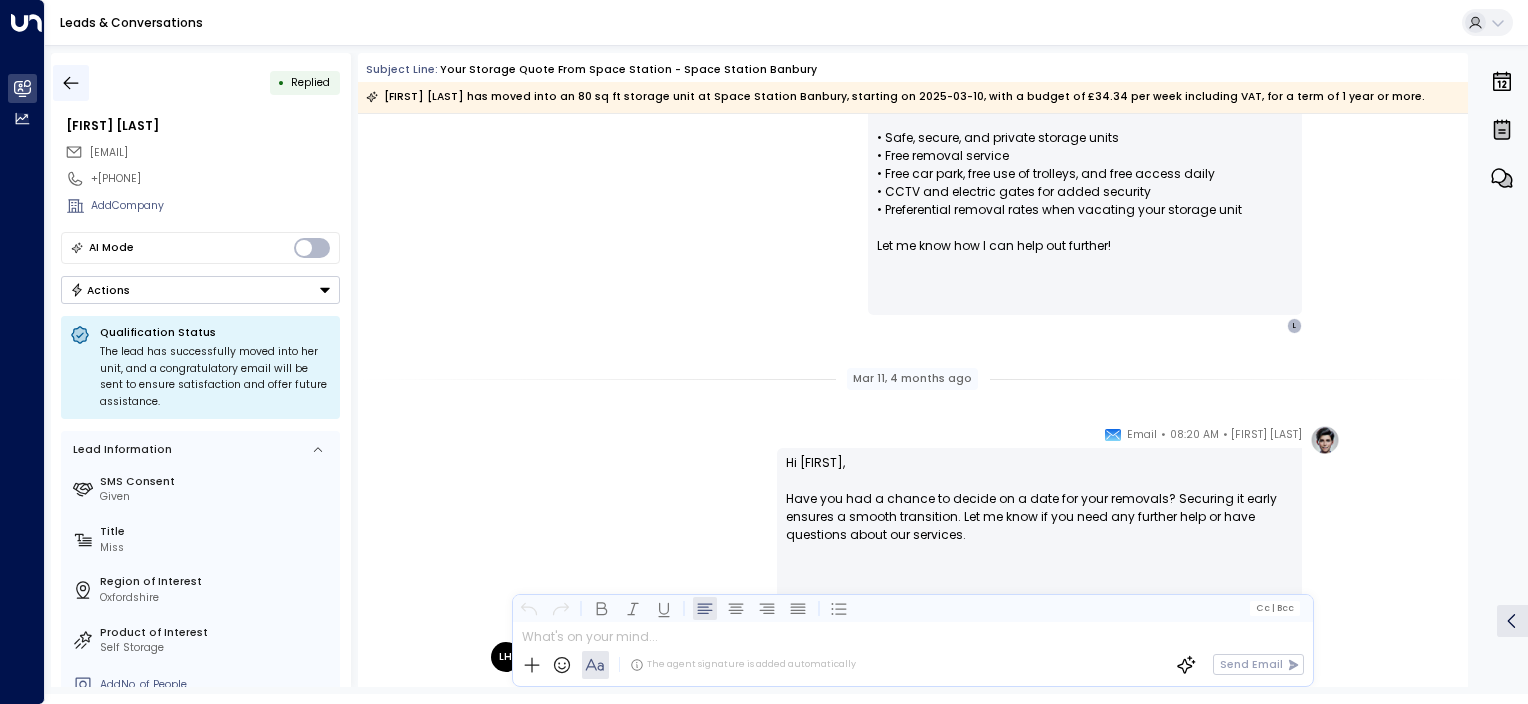 click 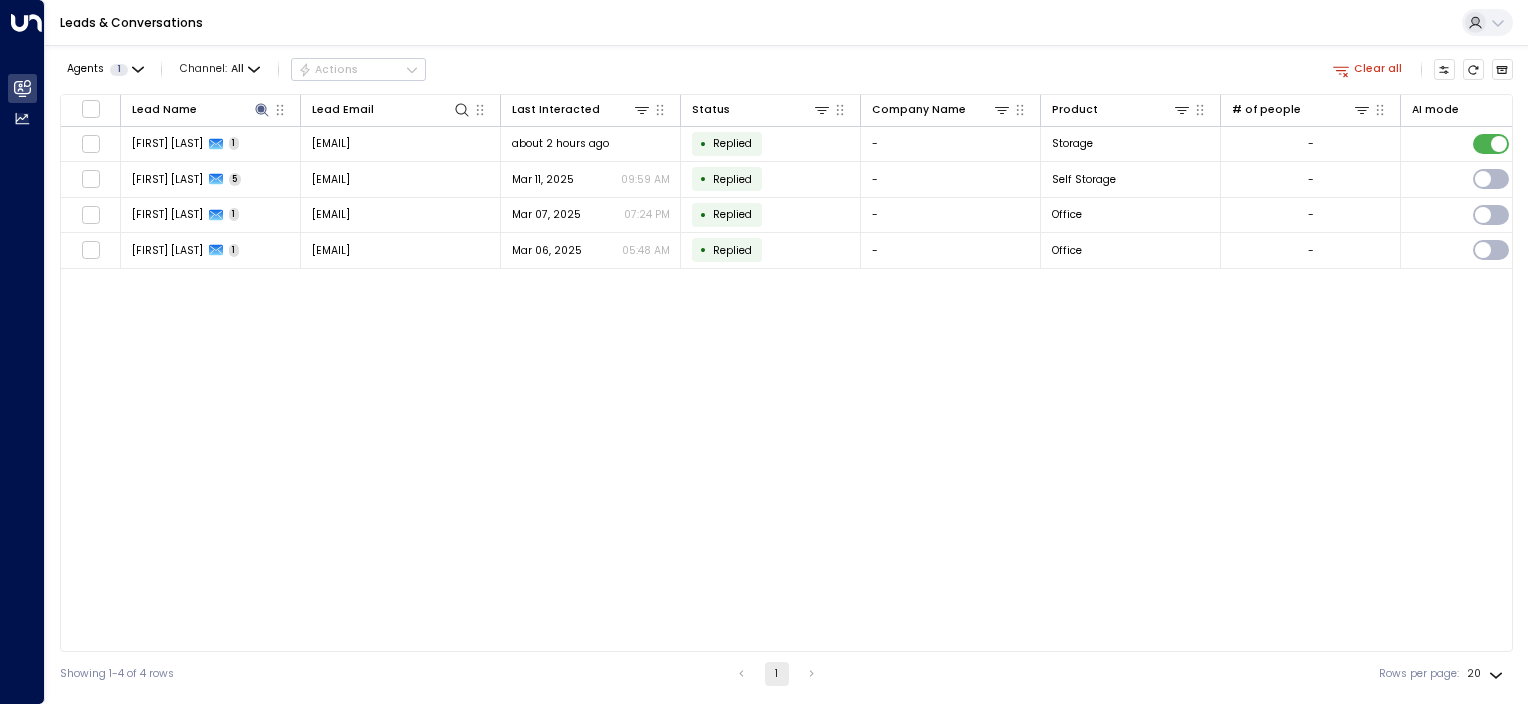 drag, startPoint x: 794, startPoint y: 652, endPoint x: 863, endPoint y: 652, distance: 69 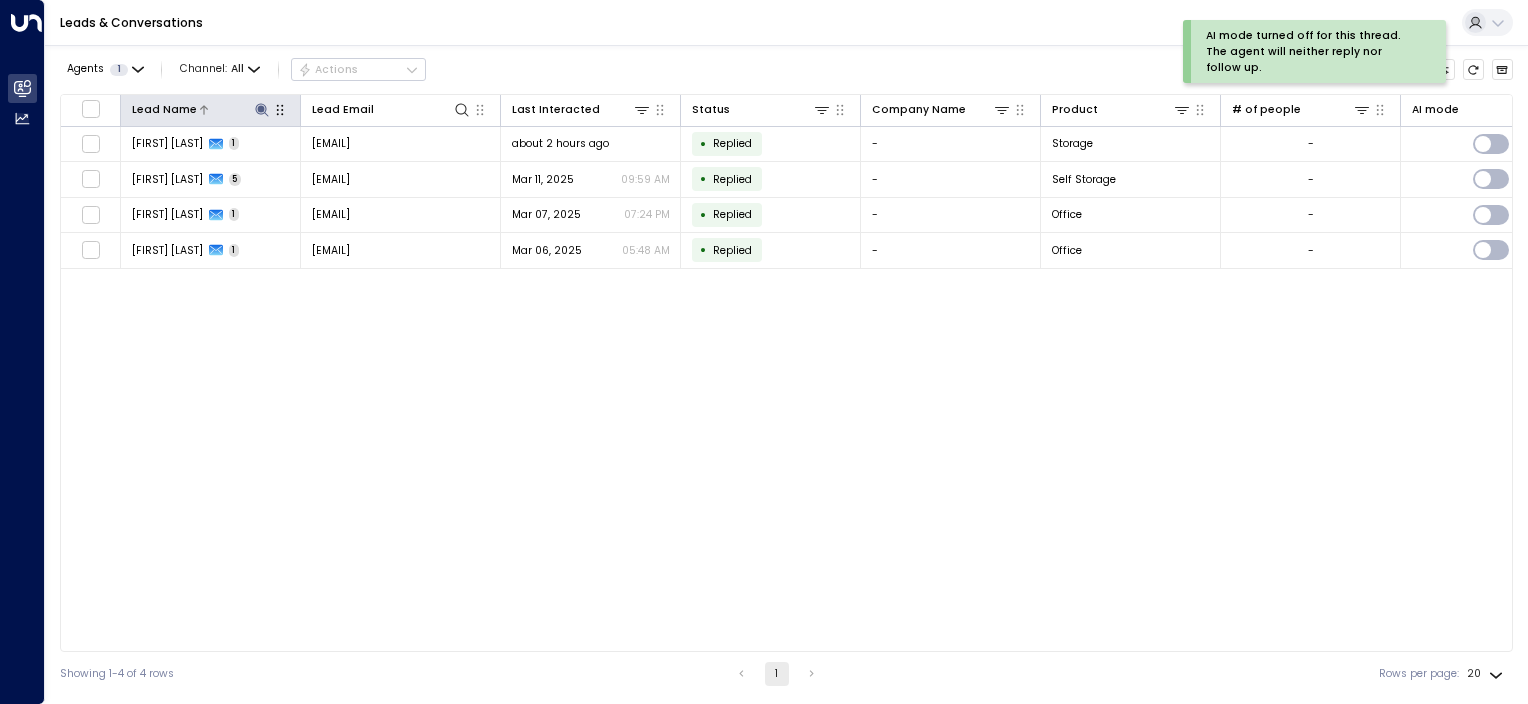 click 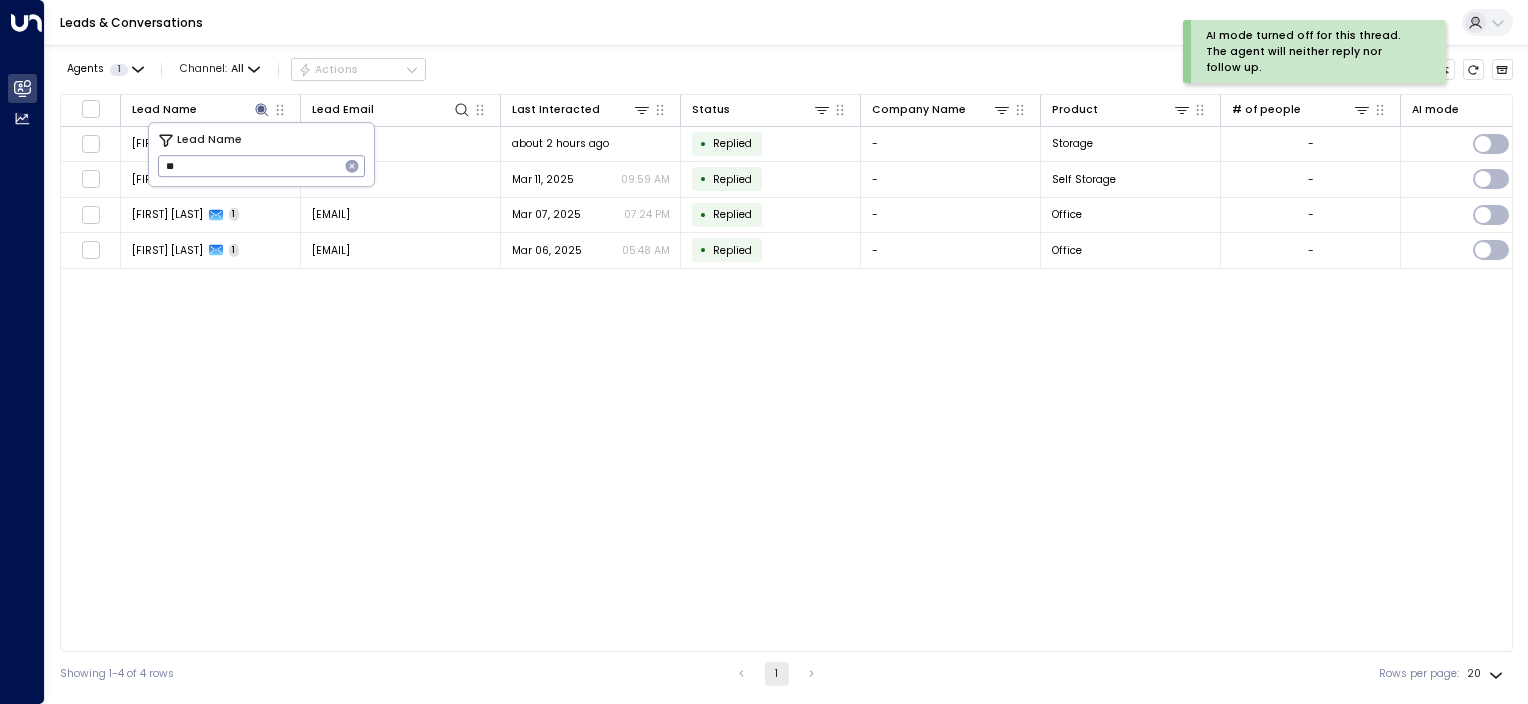 type on "*" 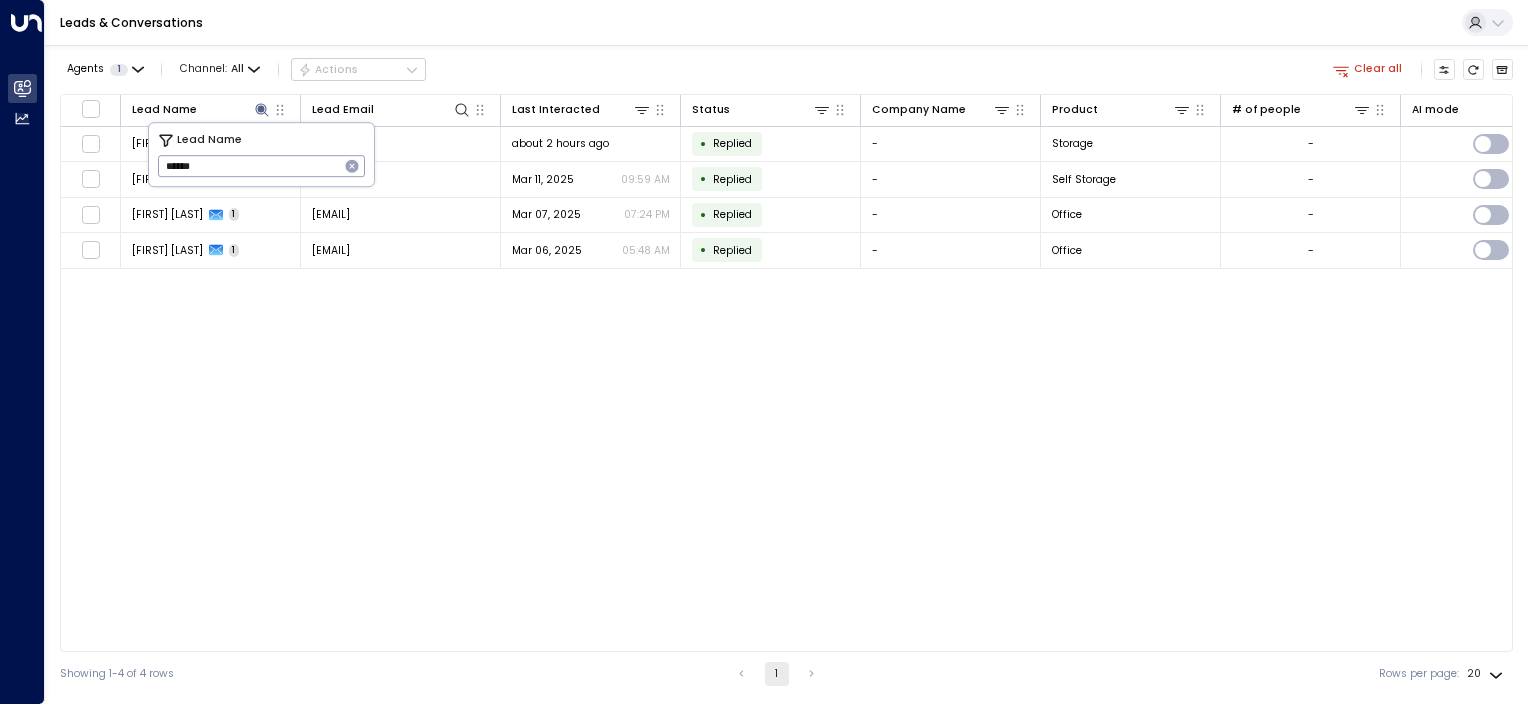 type on "******" 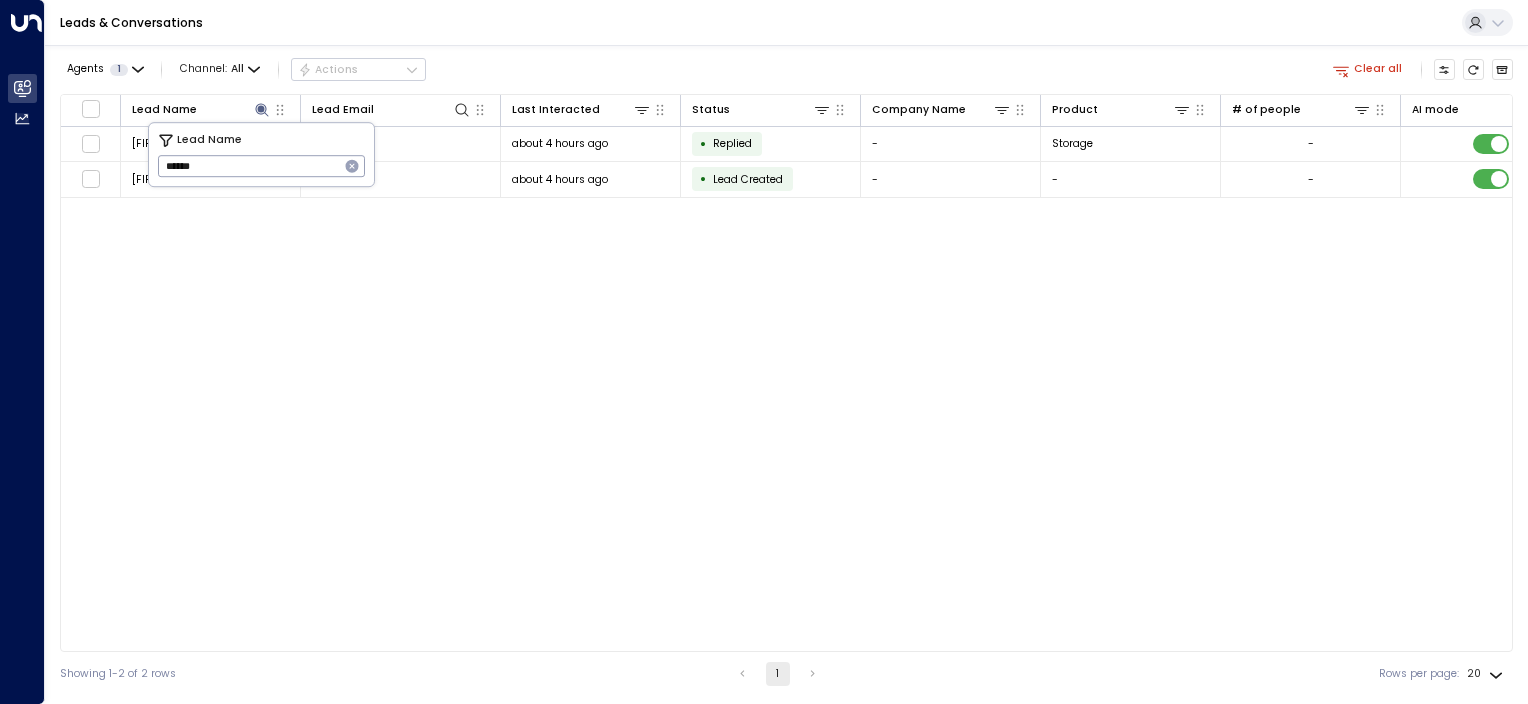 click on "Lead Name Lead Email Last Interacted Status Company Name Product # of people AI mode Trigger Phone Region Location [FIRST] [LAST] 1 [EMAIL] about 4 hours ago • Replied - Storage - leads@space-station.co.uk [PHONE] Birmingham + 1 Space Station Castle Bromwich + 1 [FIRST] [LAST] 0 [EMAIL] about 4 hours ago • Lead Created - - - leads@space-station.co.uk [PHONE] - -" at bounding box center [786, 373] 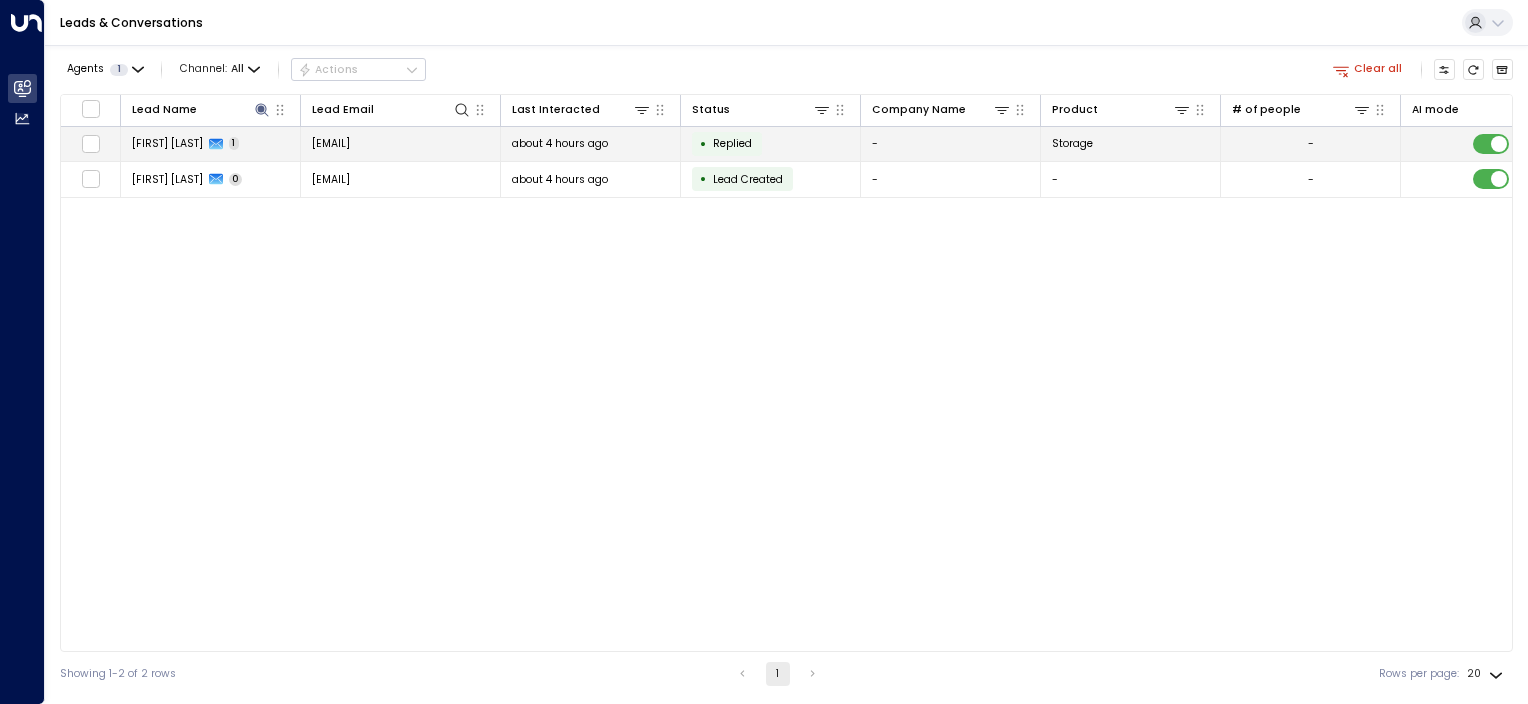 click on "• Replied" at bounding box center [727, 144] 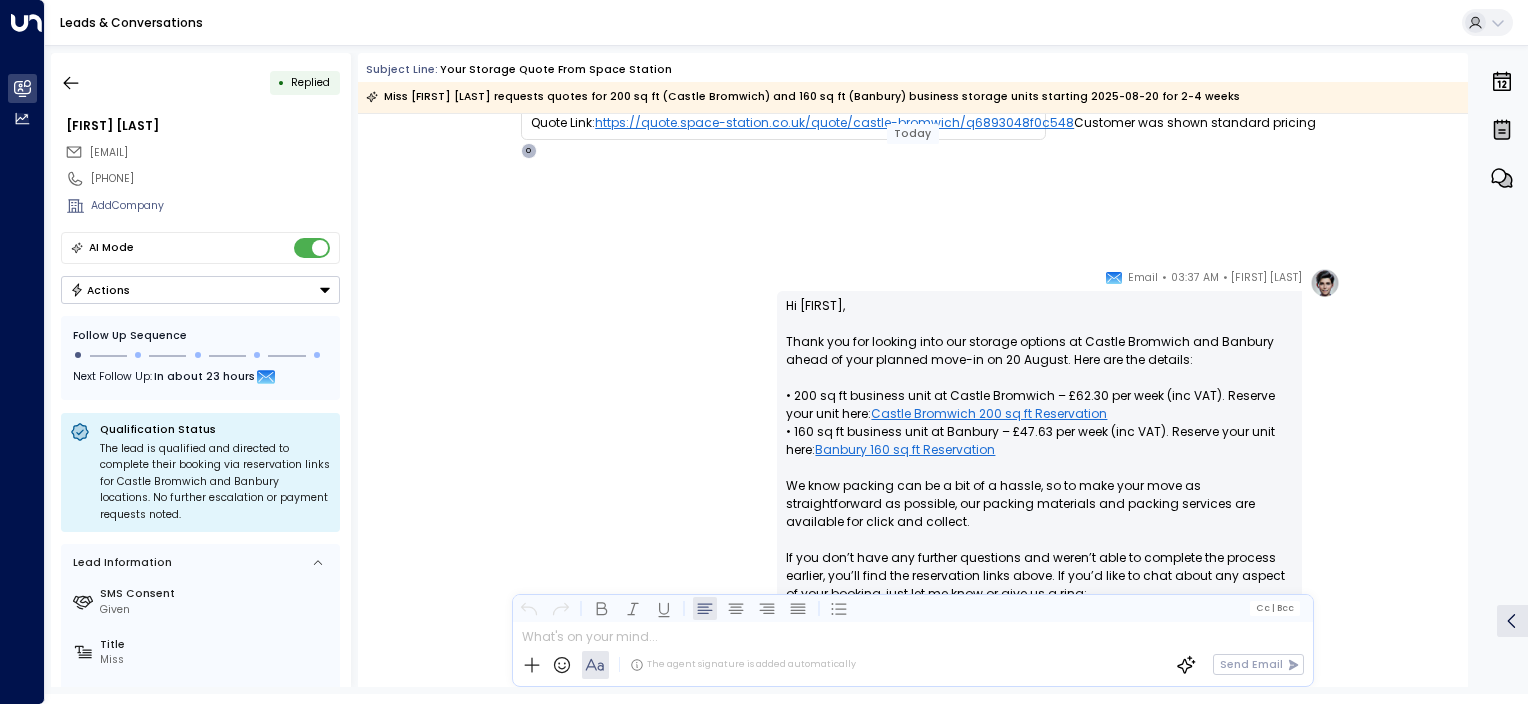 scroll, scrollTop: 242, scrollLeft: 0, axis: vertical 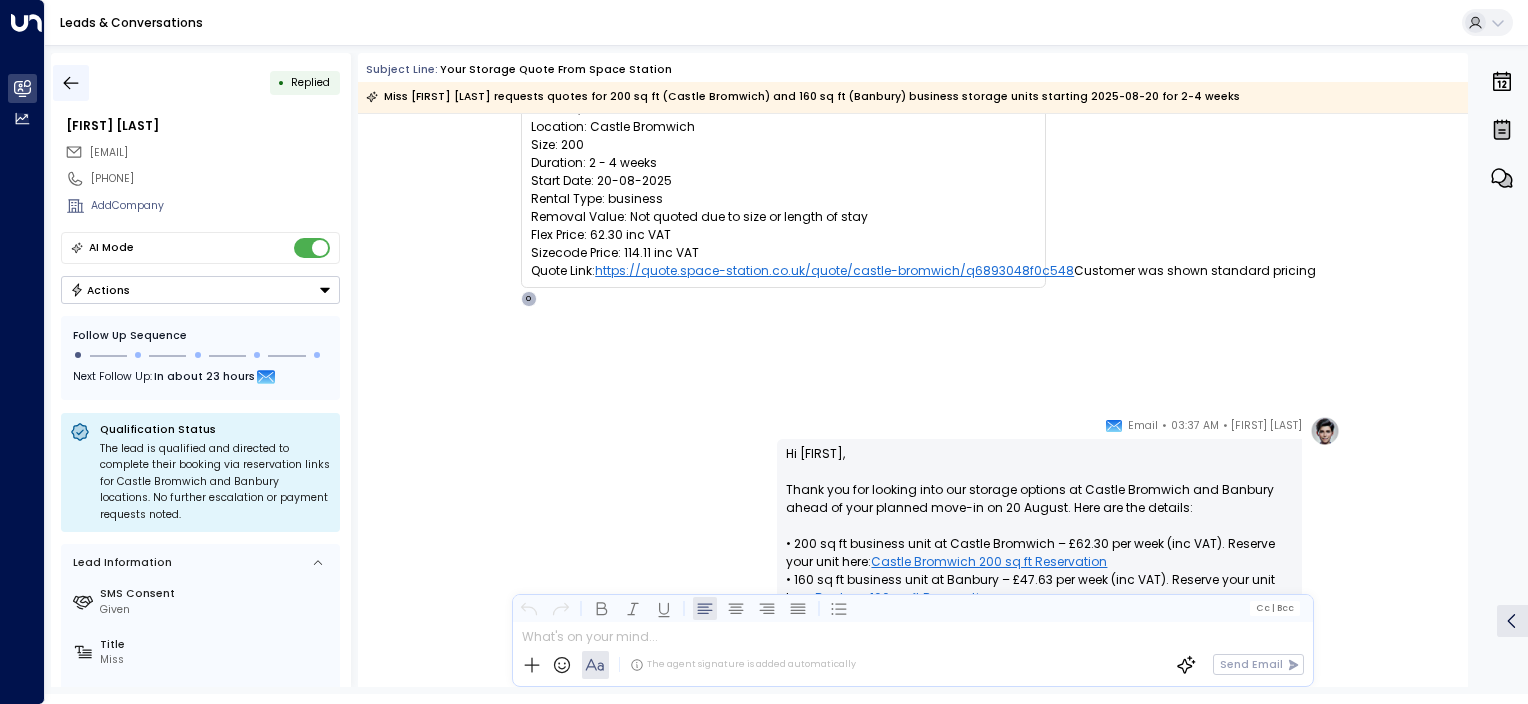 click 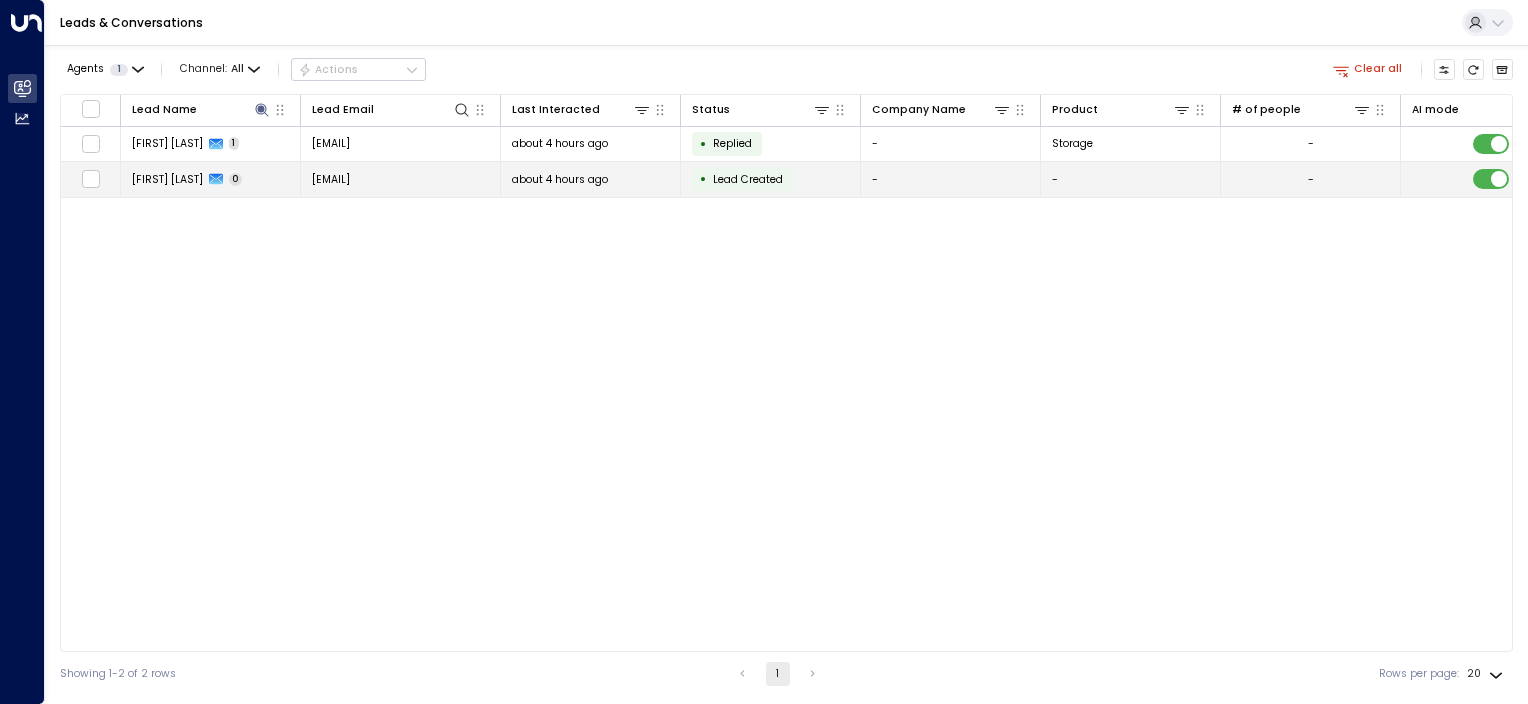 click on "[EMAIL]" at bounding box center (331, 179) 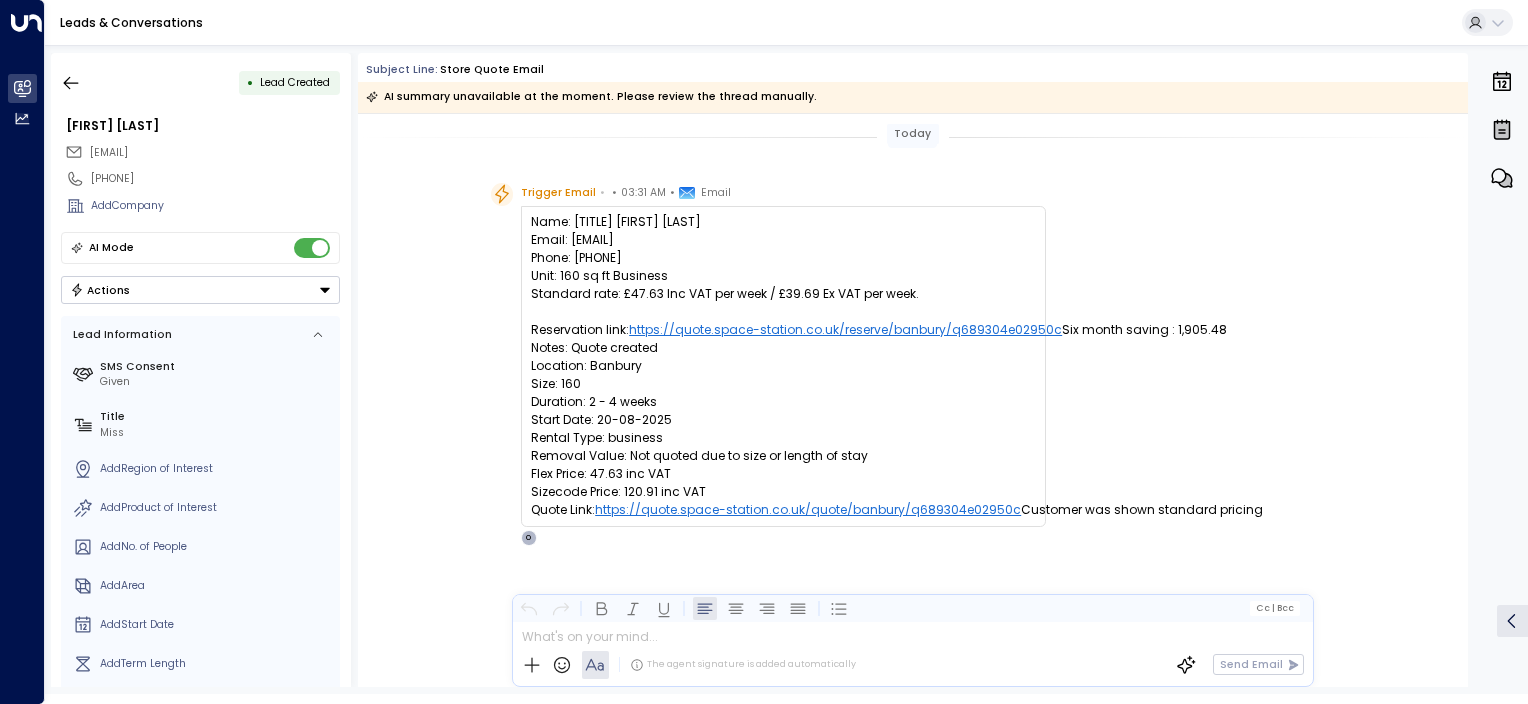 scroll, scrollTop: 0, scrollLeft: 0, axis: both 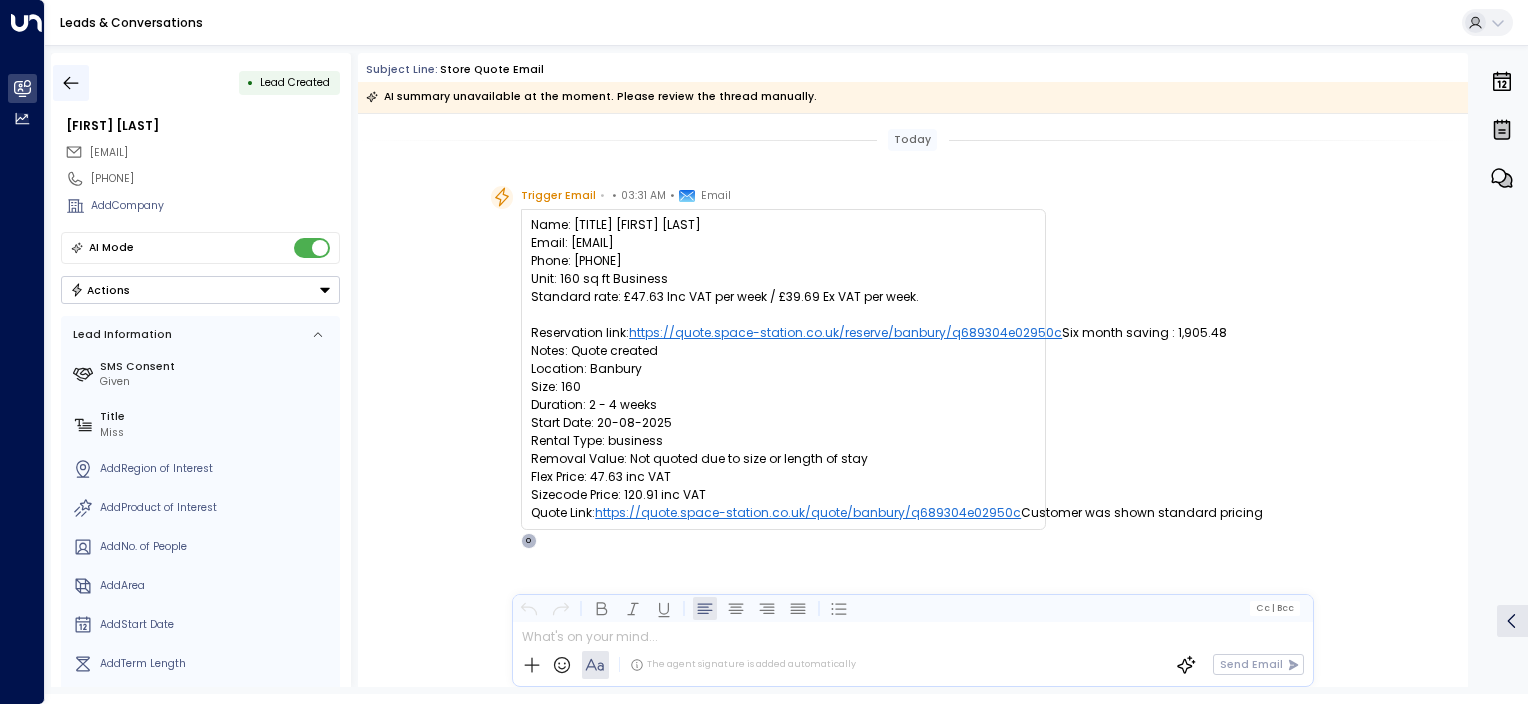 click 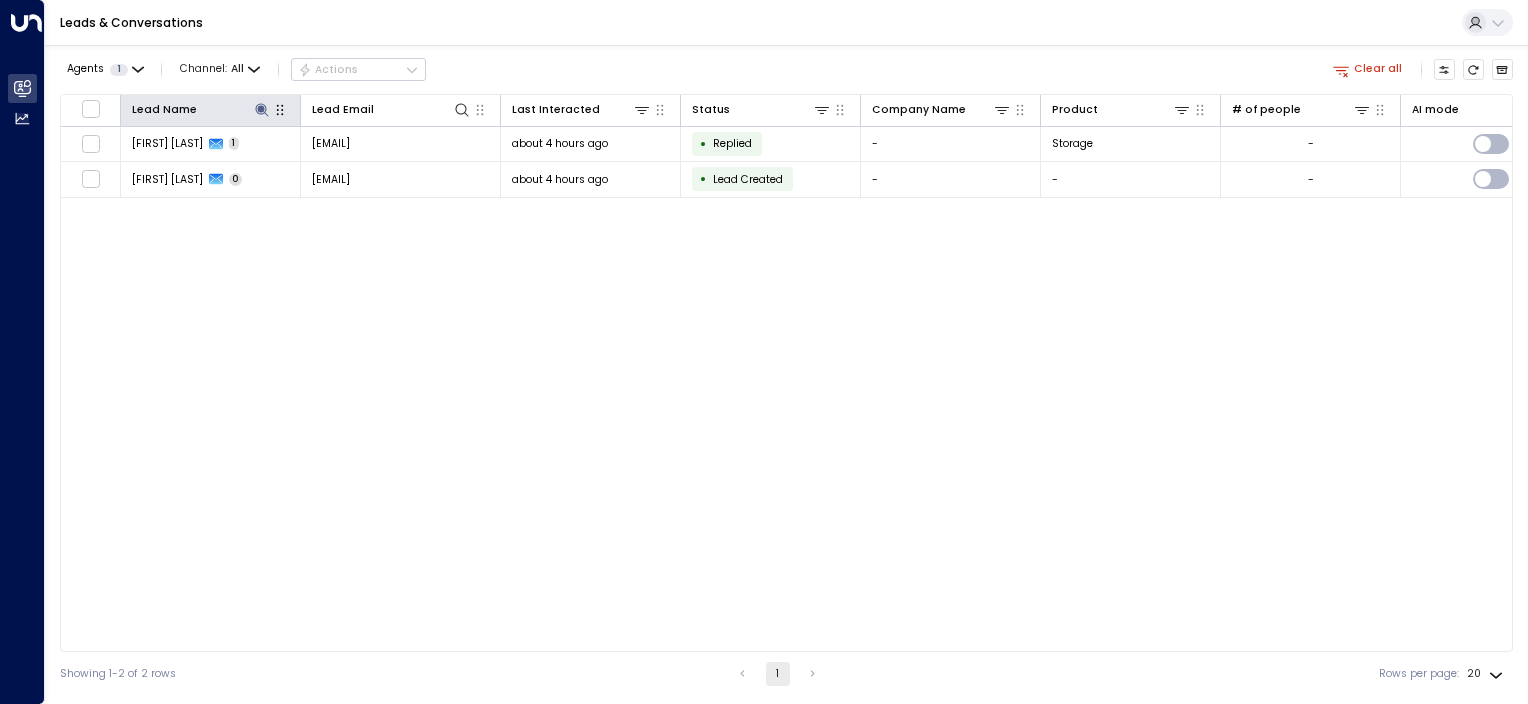 click at bounding box center (280, 110) 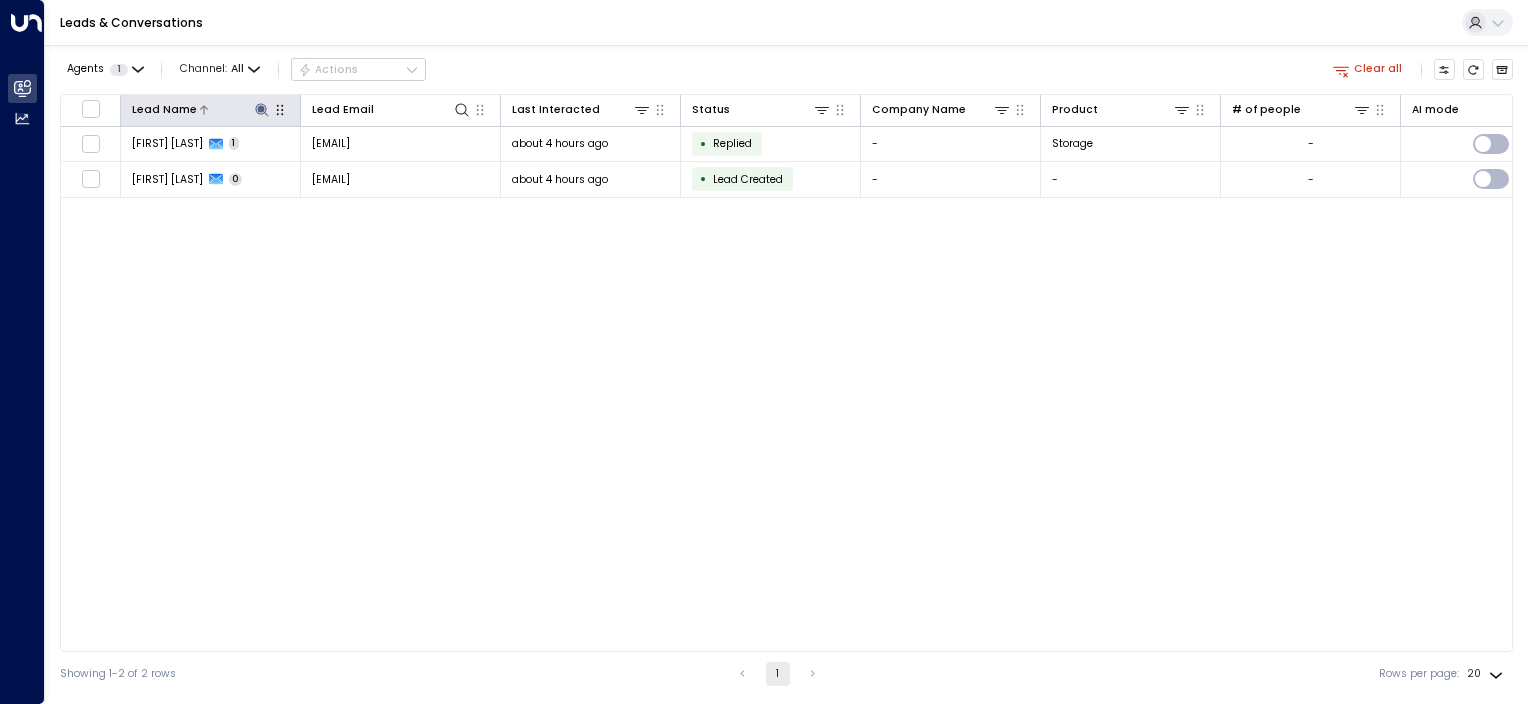 click 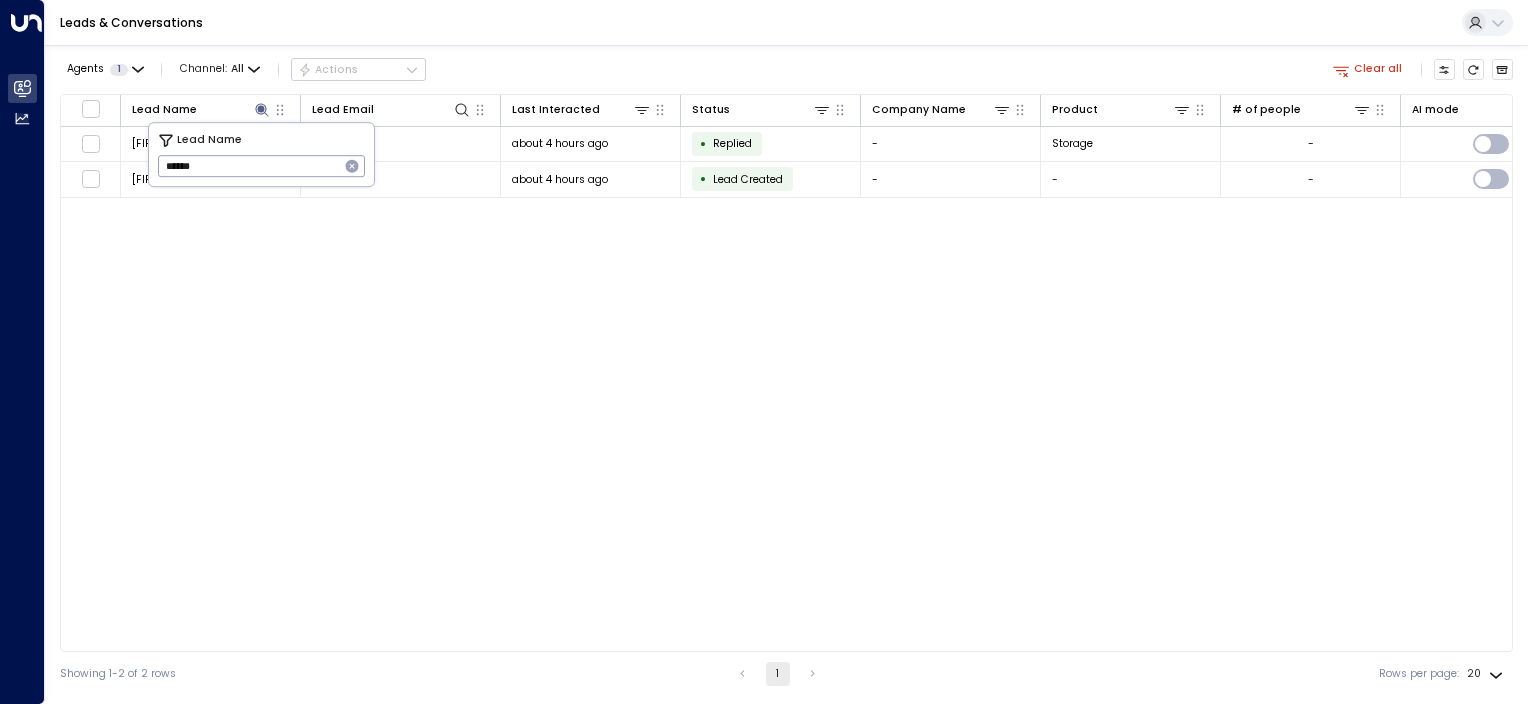 drag, startPoint x: 71, startPoint y: 150, endPoint x: 0, endPoint y: 4, distance: 162.34839 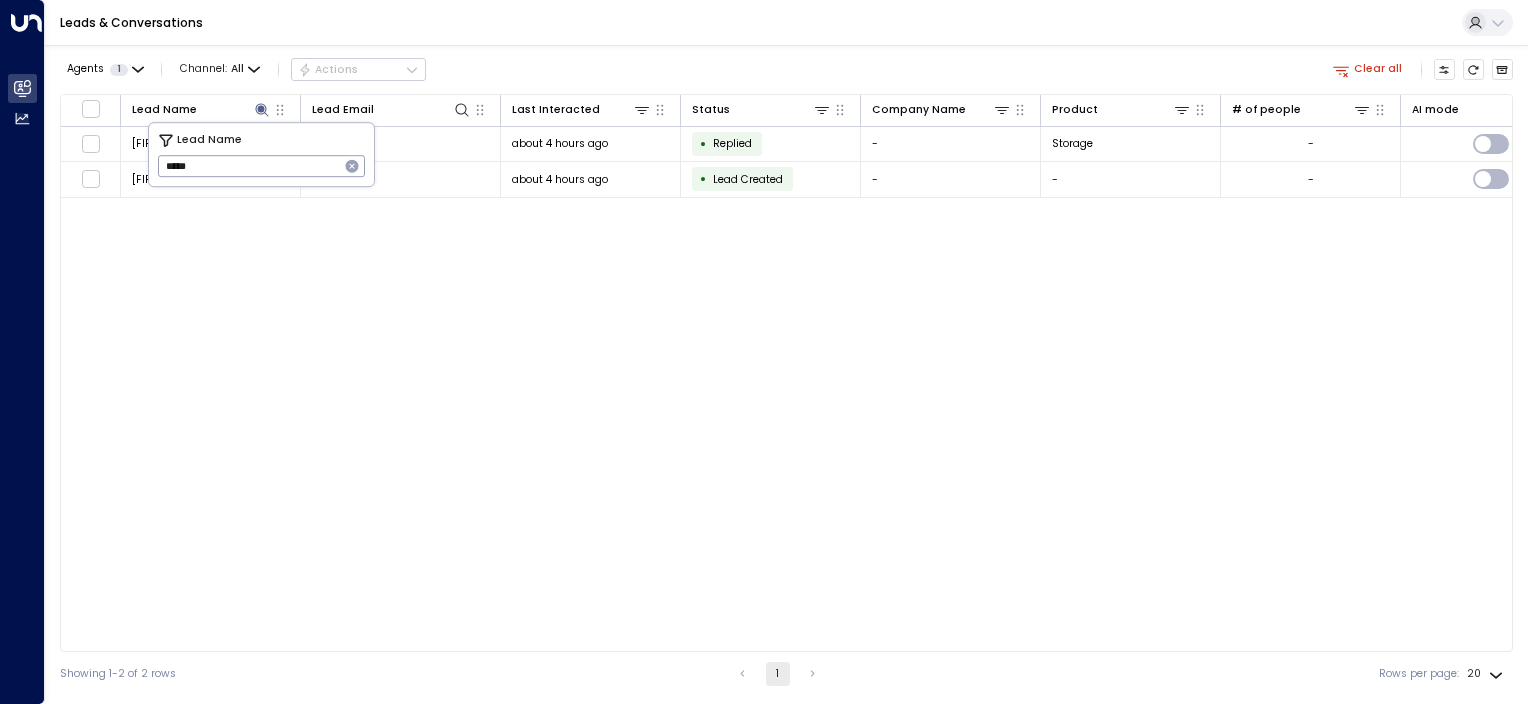 type on "******" 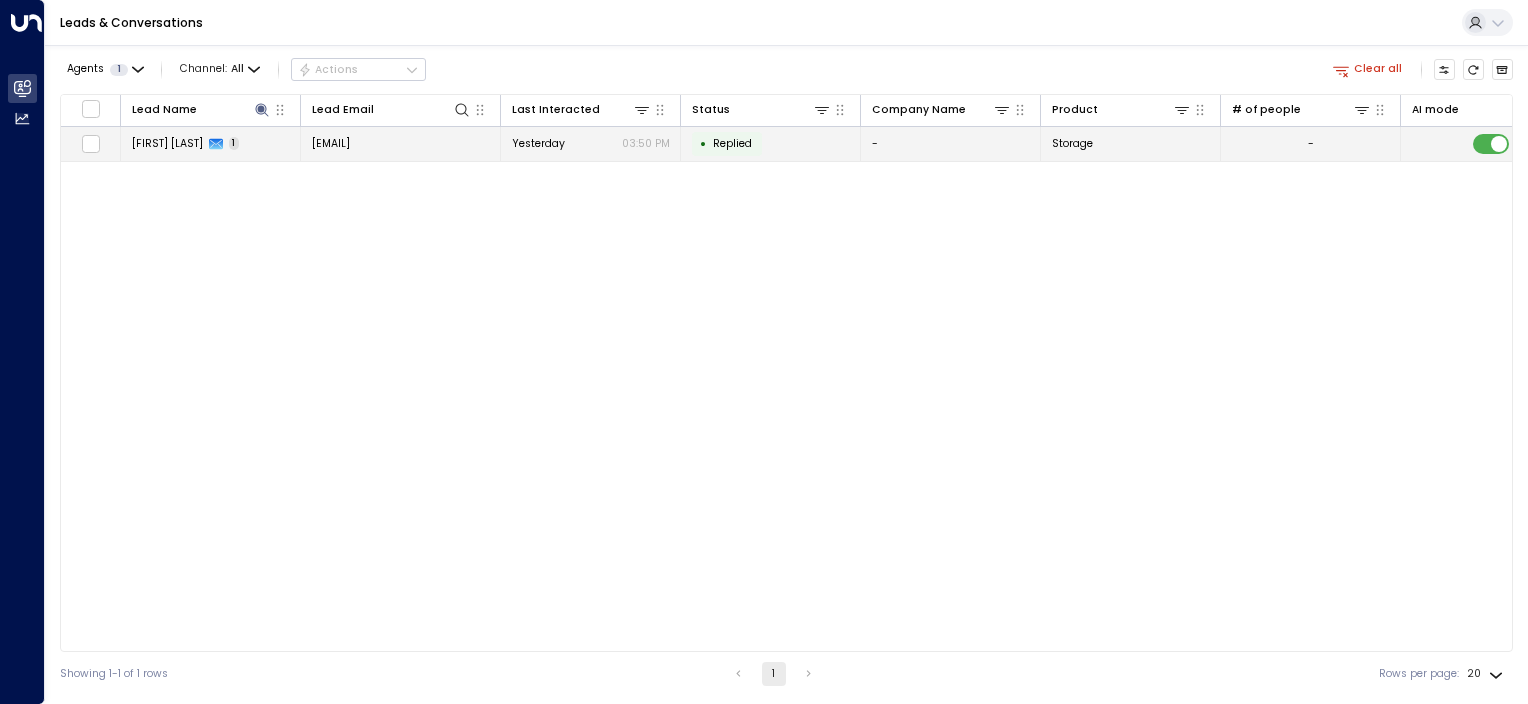 click on "• Replied" at bounding box center (771, 144) 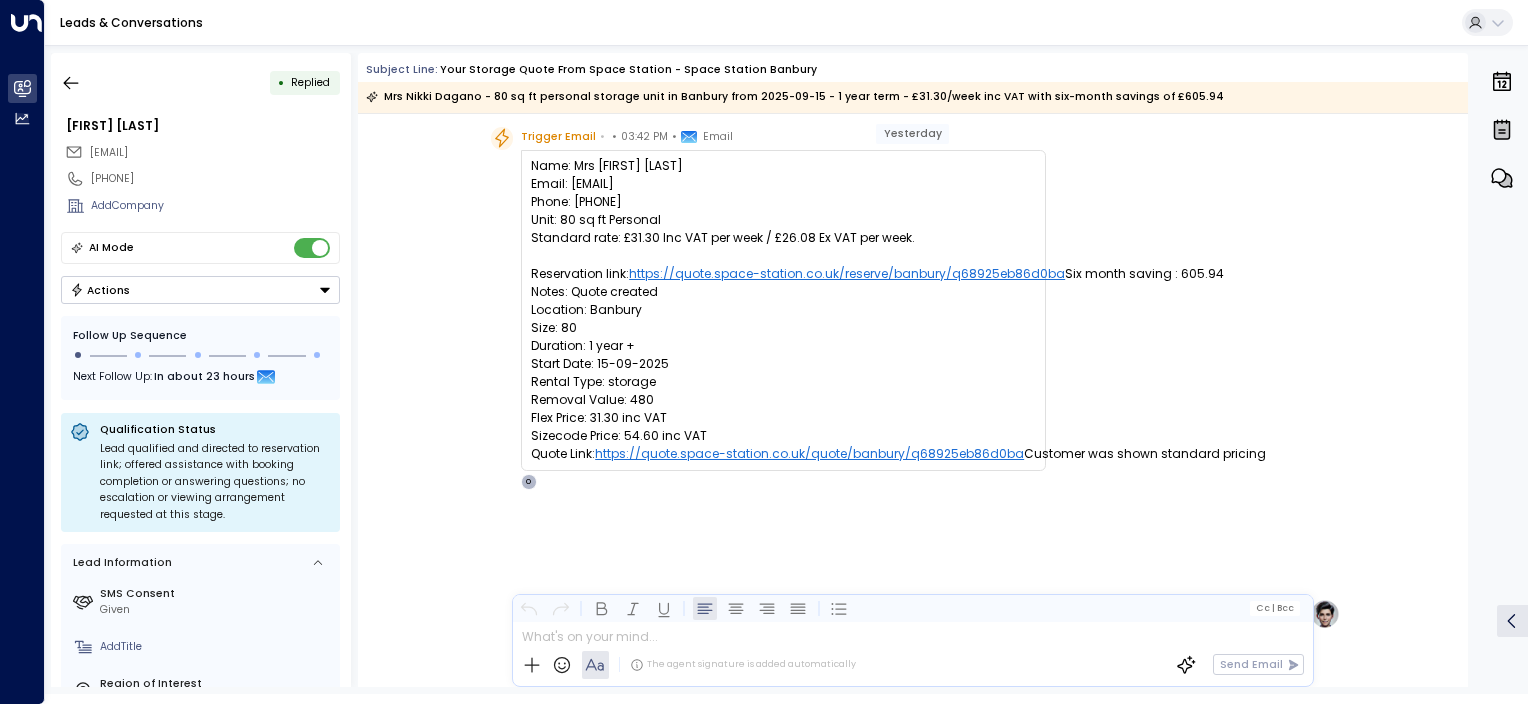 scroll, scrollTop: 0, scrollLeft: 0, axis: both 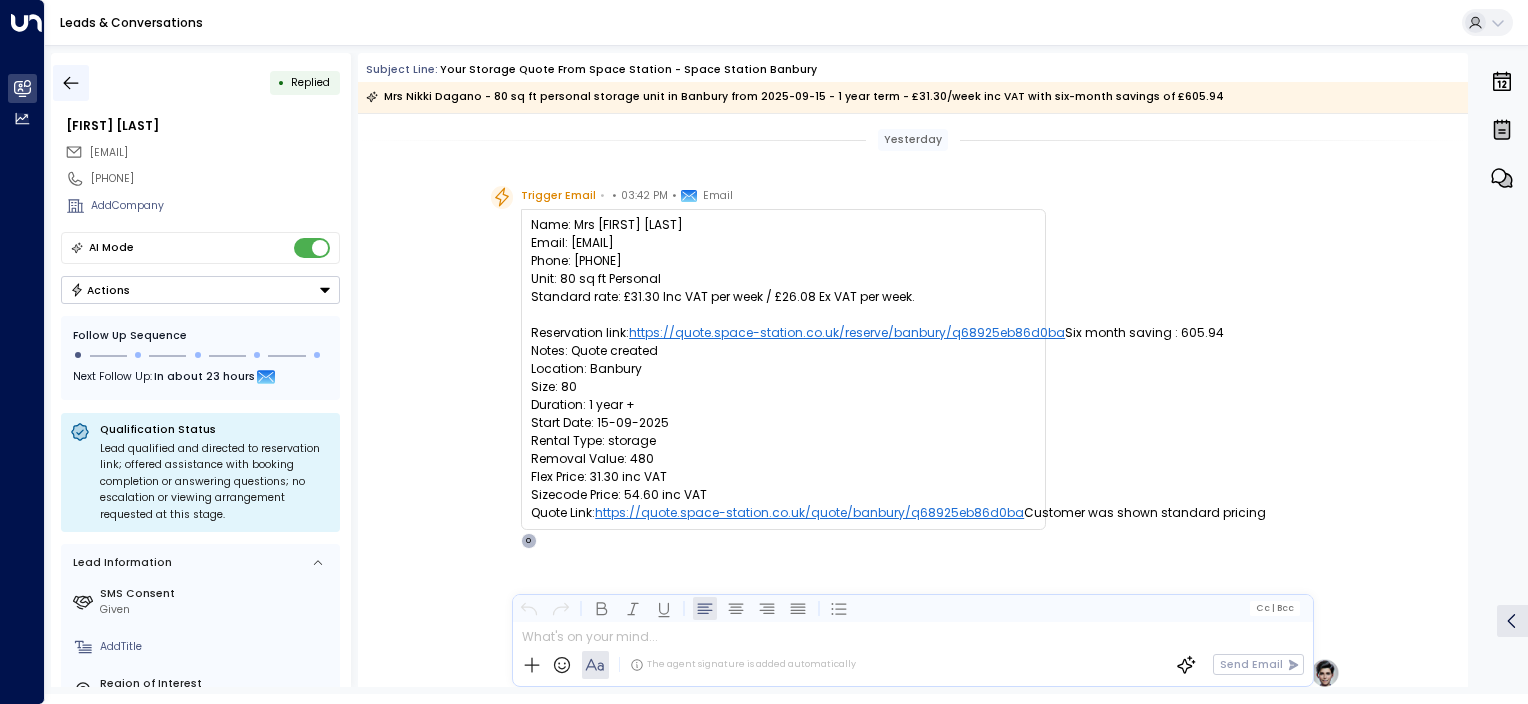 click 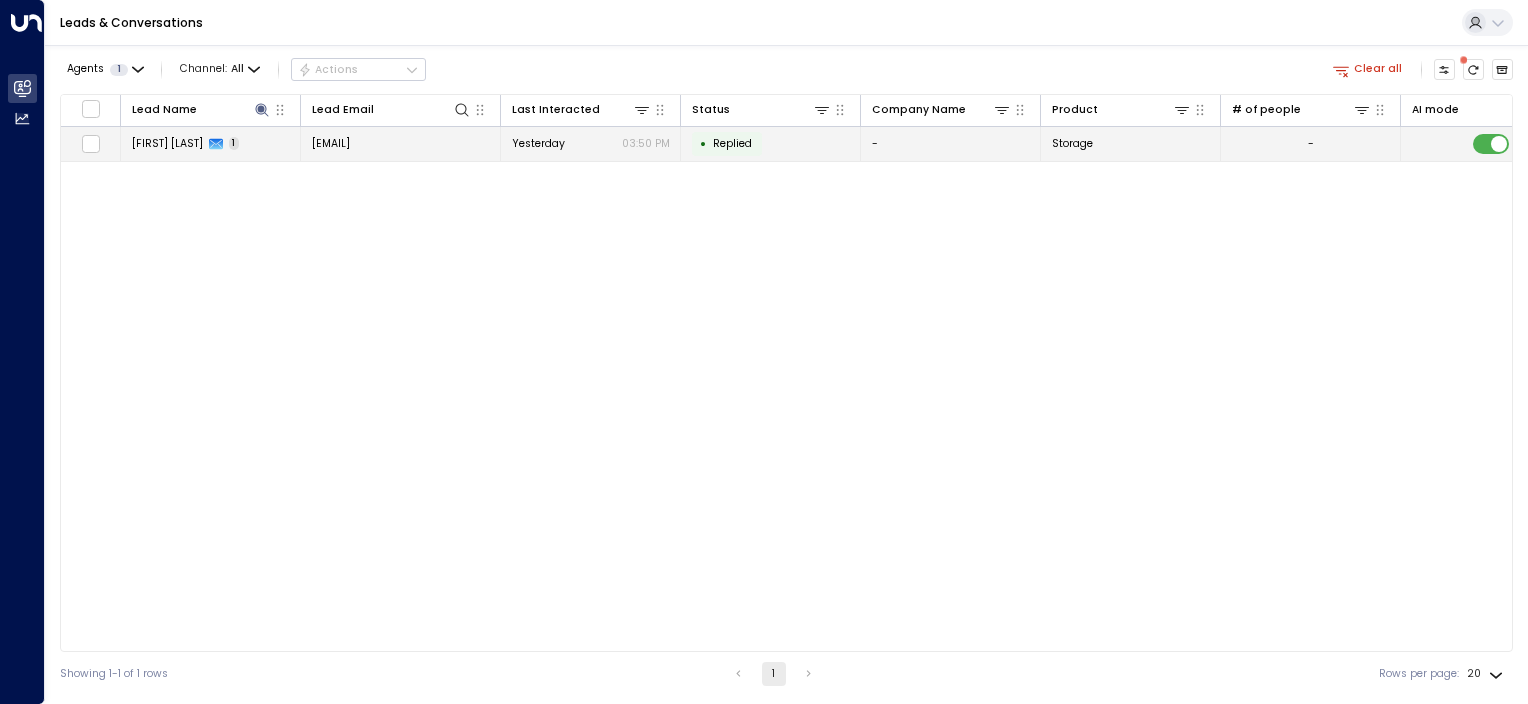 click on "[EMAIL]" at bounding box center (401, 144) 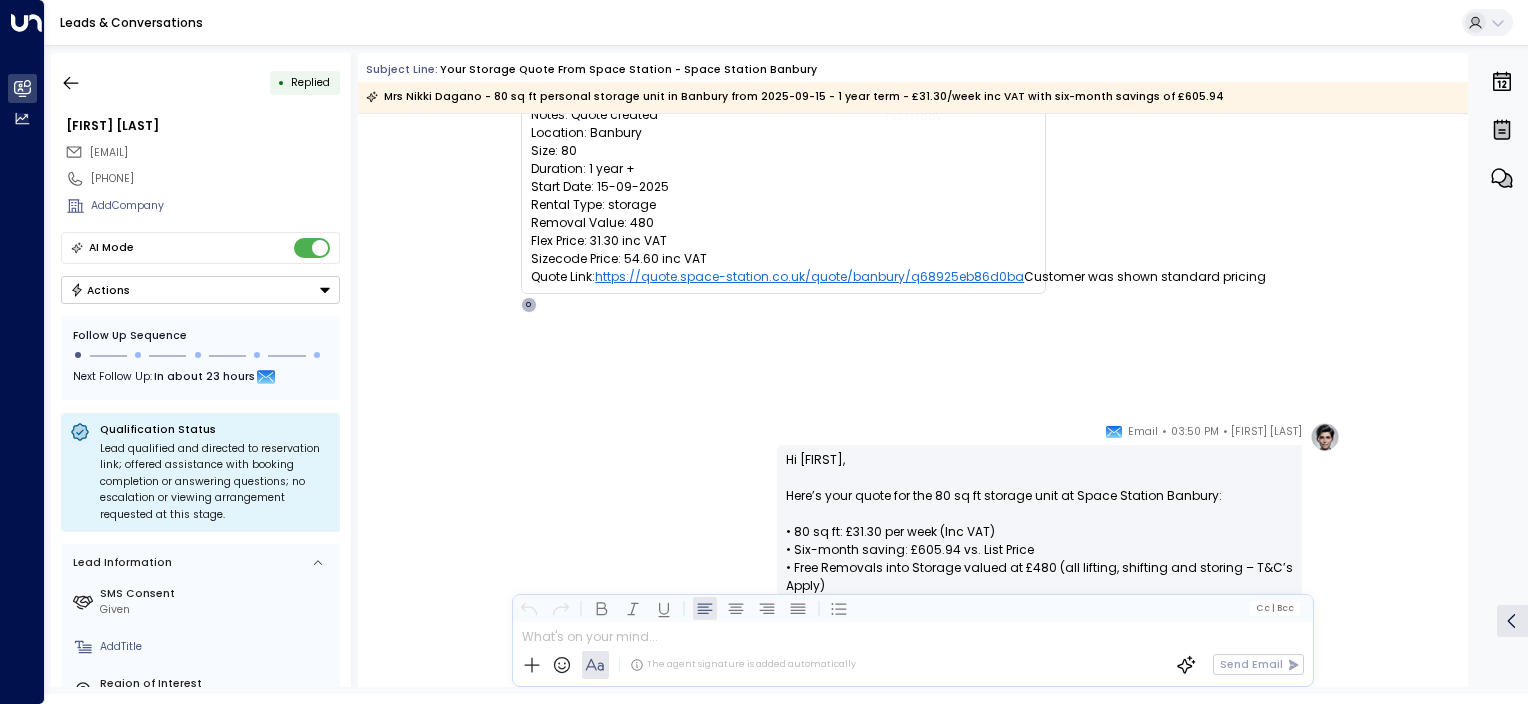 scroll, scrollTop: 68, scrollLeft: 0, axis: vertical 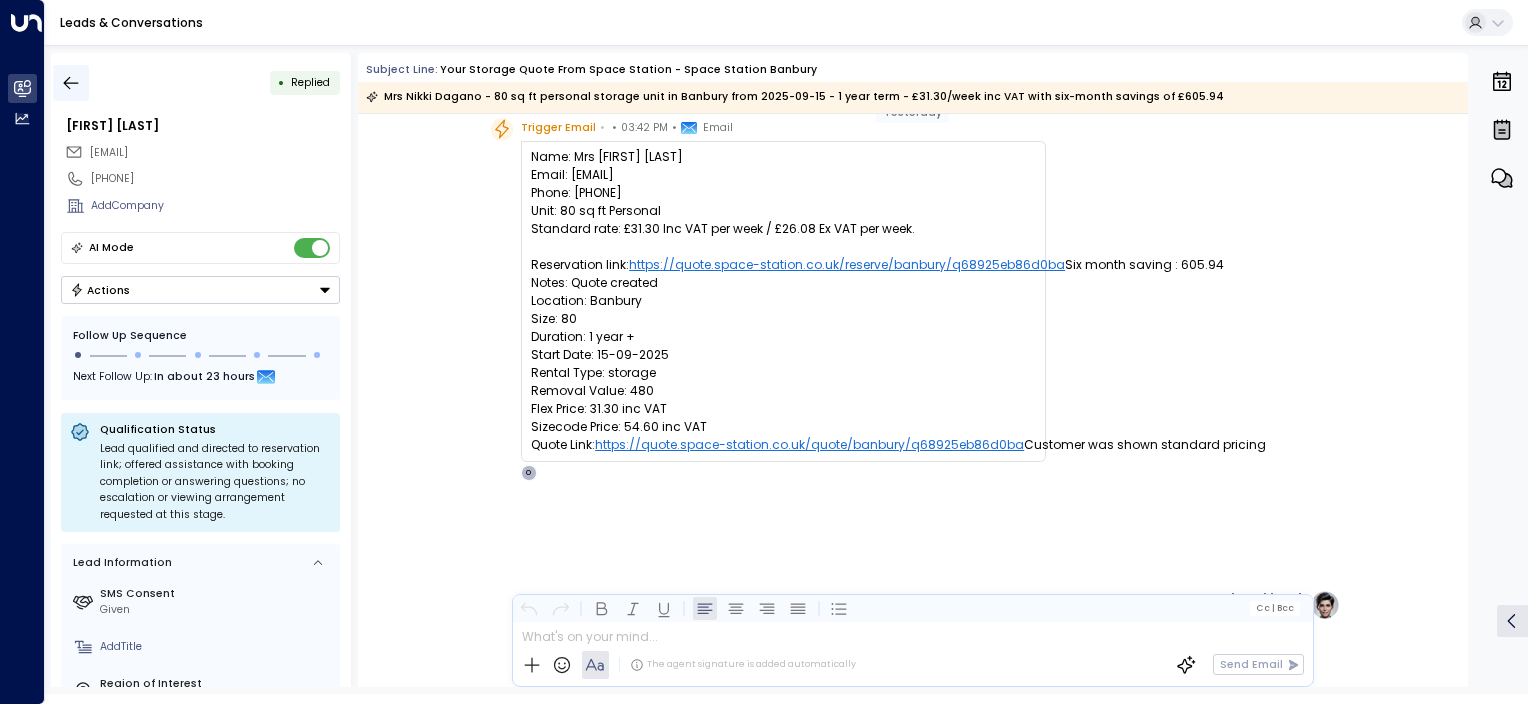 click 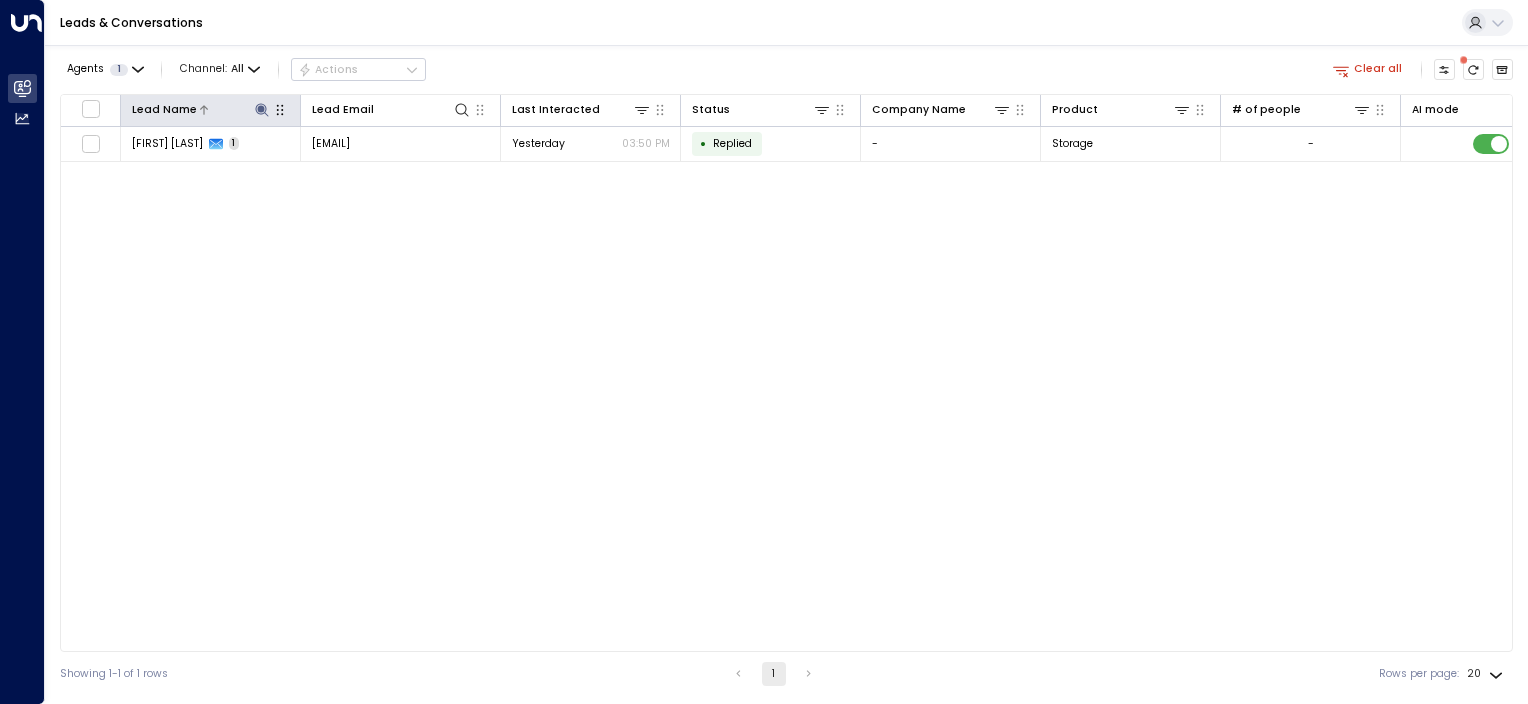click 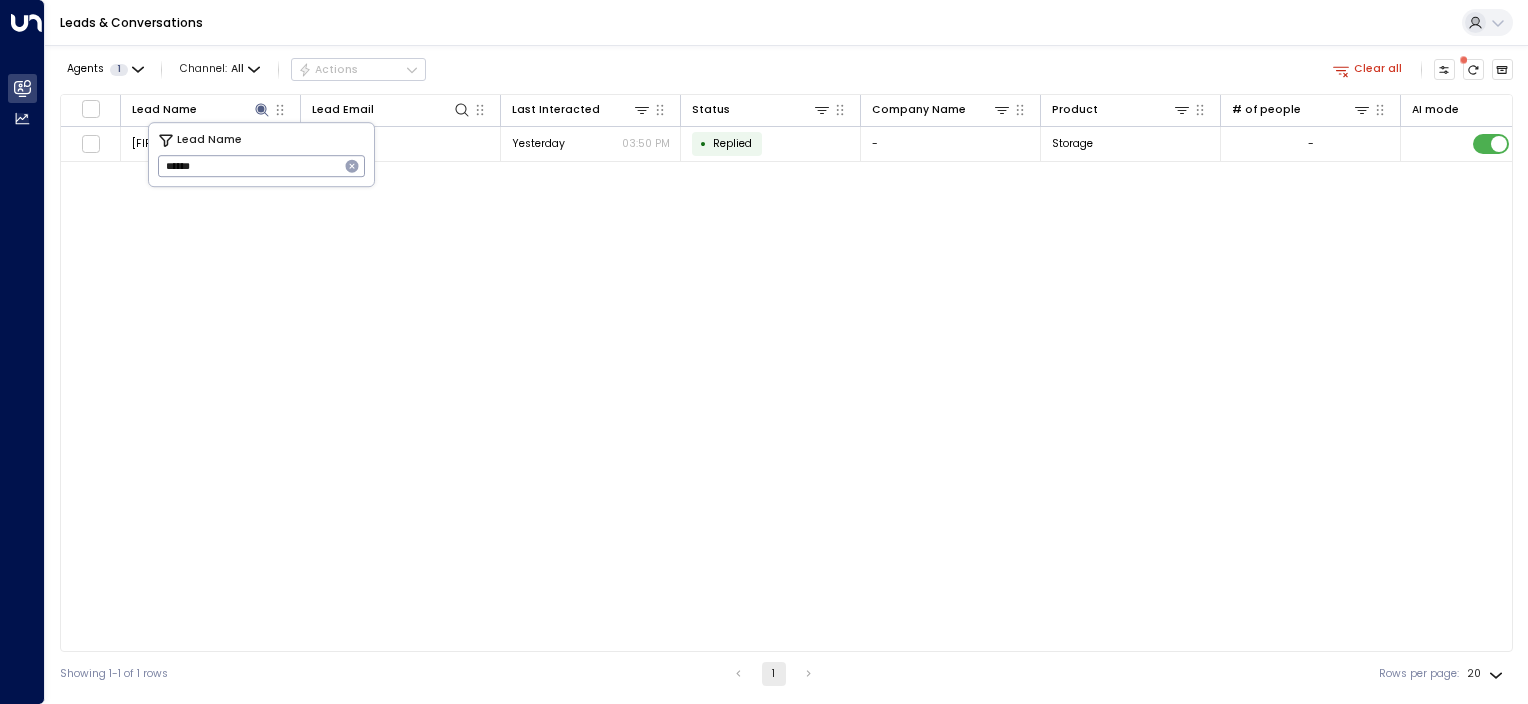 drag, startPoint x: 283, startPoint y: 171, endPoint x: 0, endPoint y: 3, distance: 329.1094 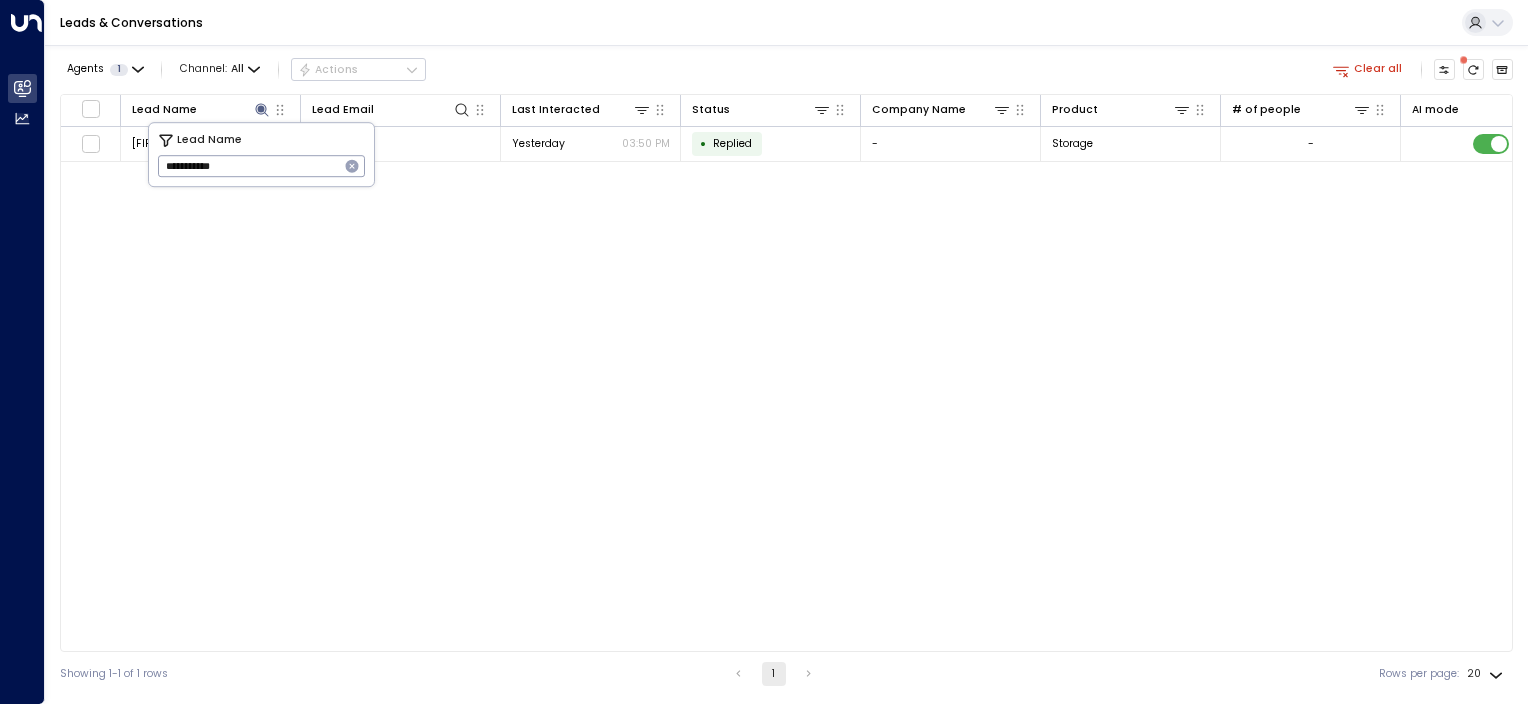 type on "**********" 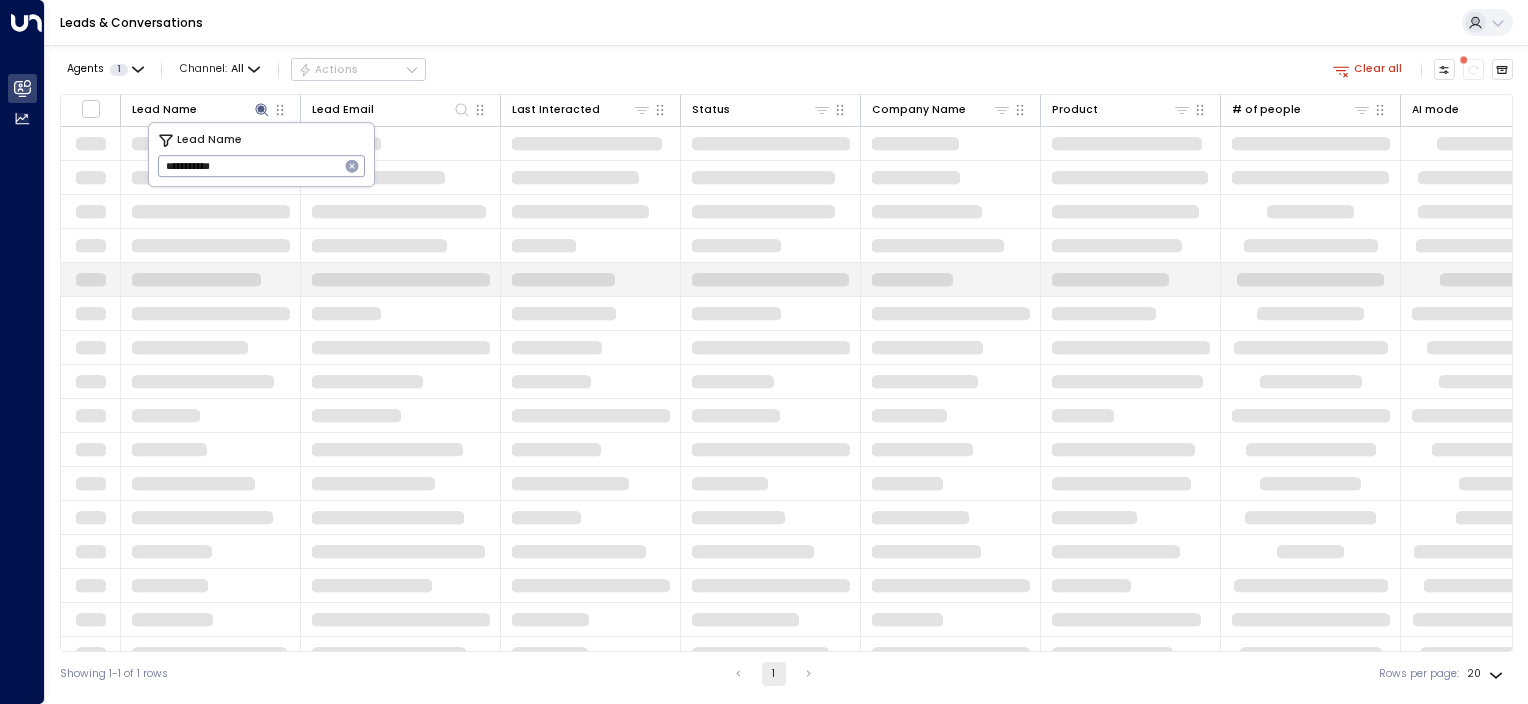 click at bounding box center [401, 279] 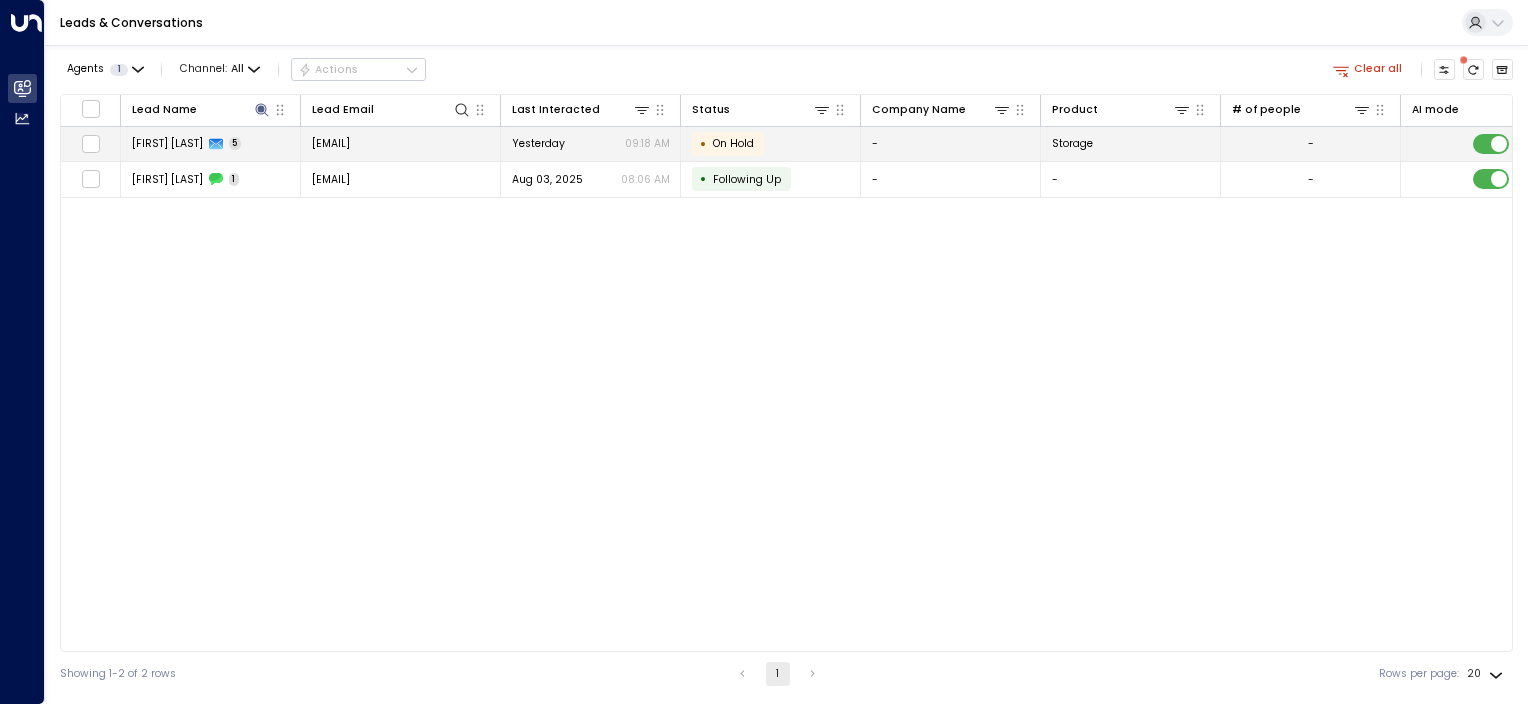 click on "• On Hold" at bounding box center [771, 144] 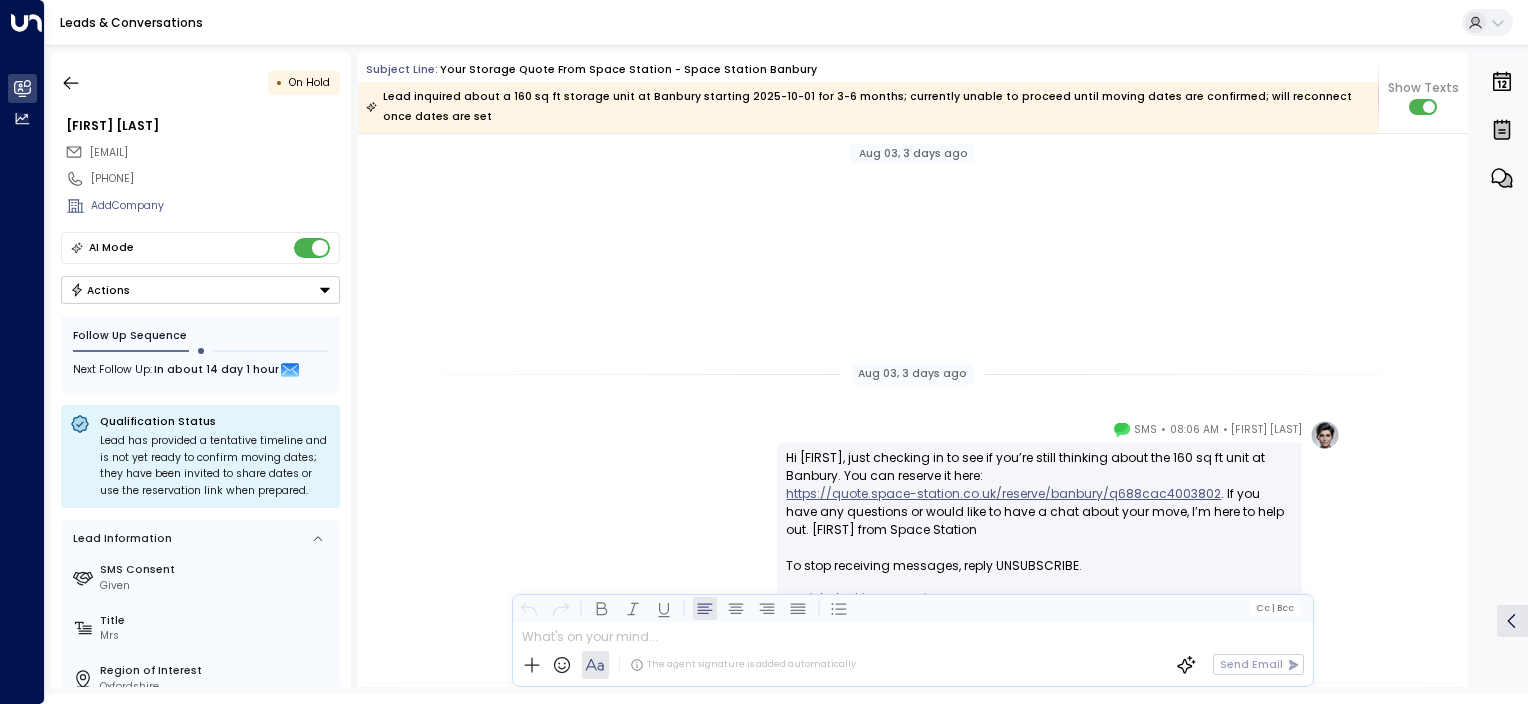 scroll, scrollTop: 1558, scrollLeft: 0, axis: vertical 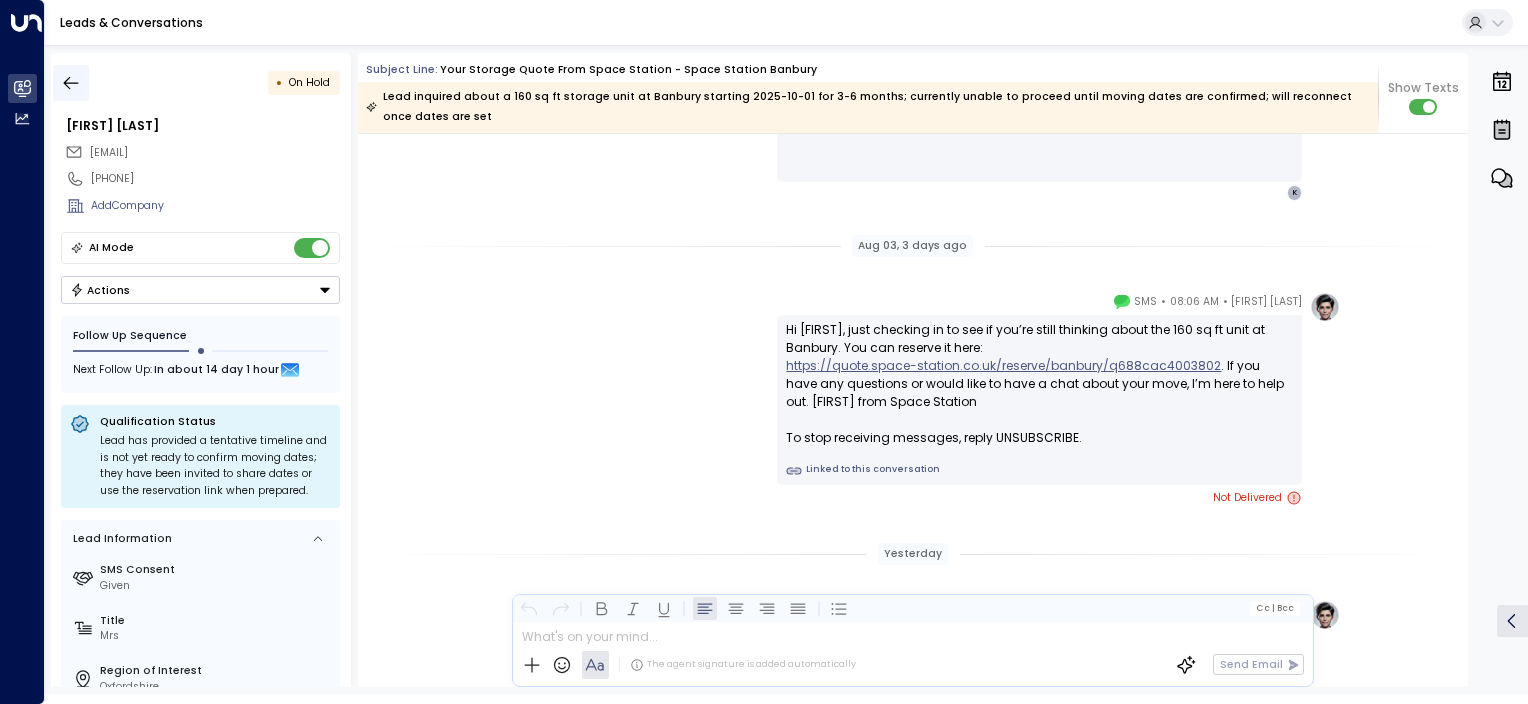 click at bounding box center (71, 83) 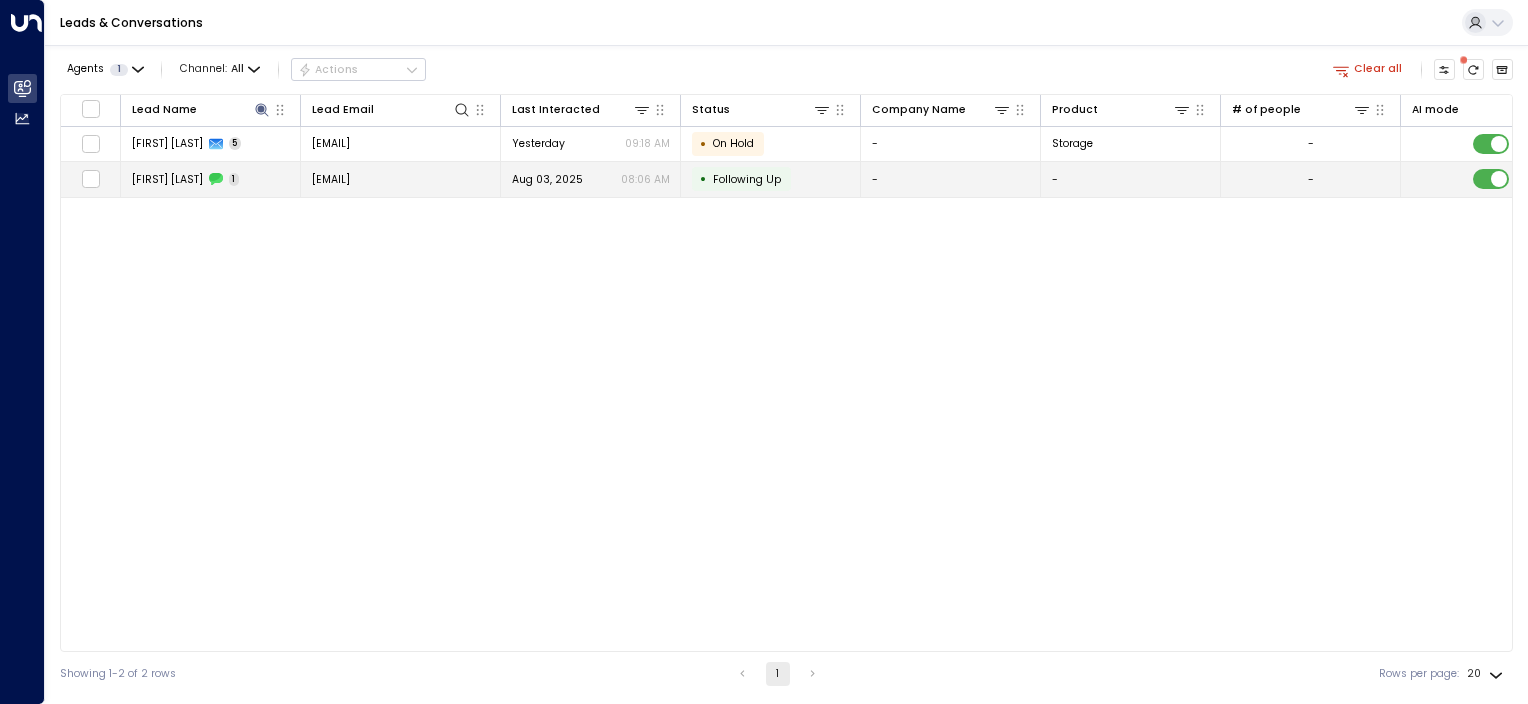 click on "[EMAIL]" at bounding box center [331, 179] 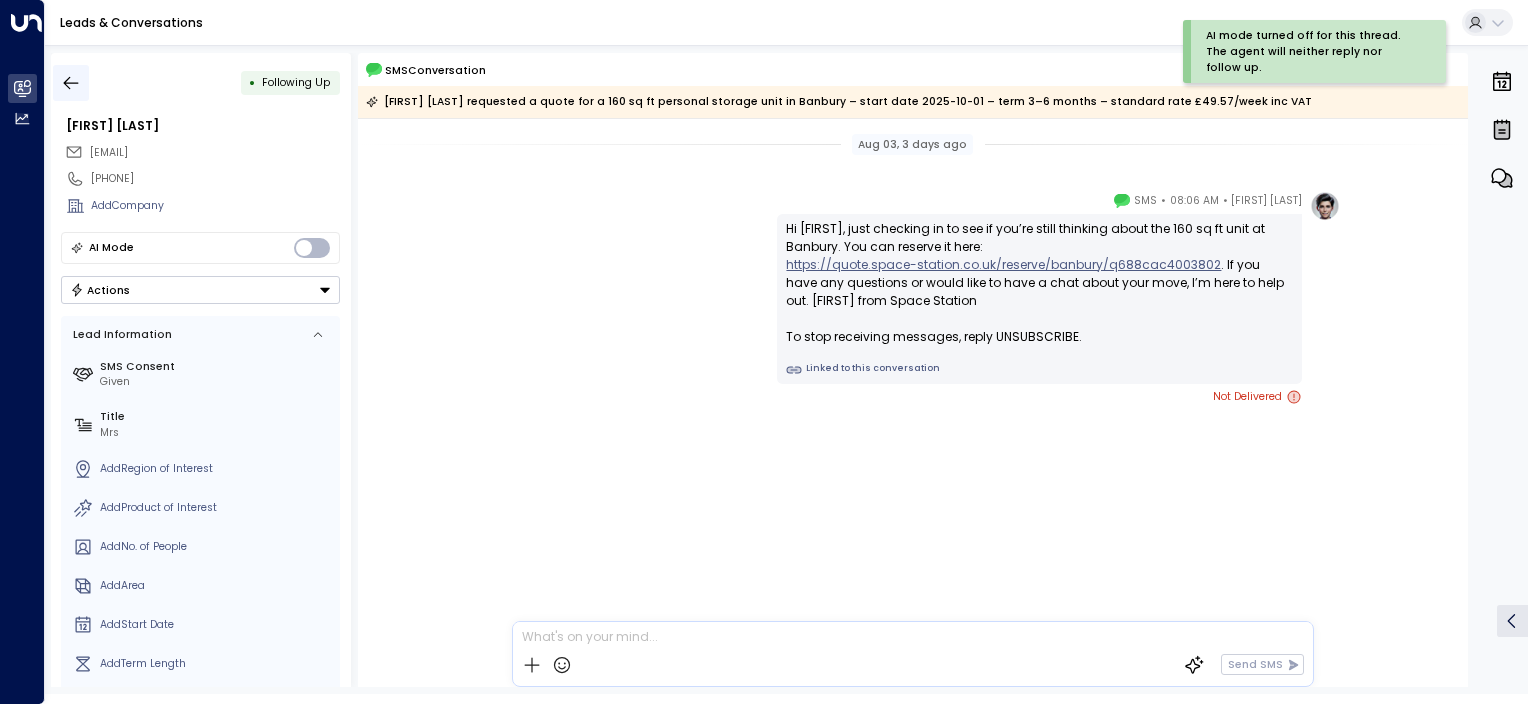 click 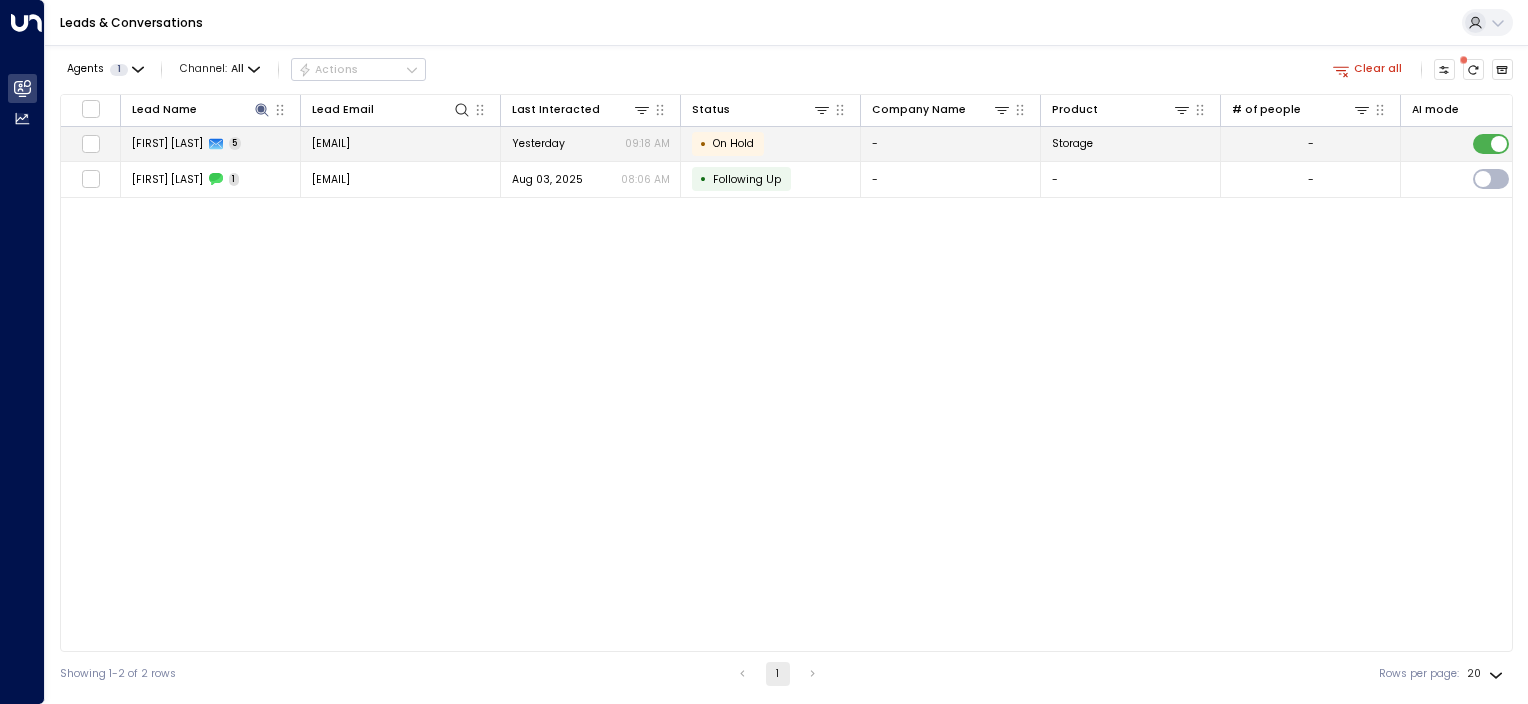 click on "• On Hold" at bounding box center (771, 144) 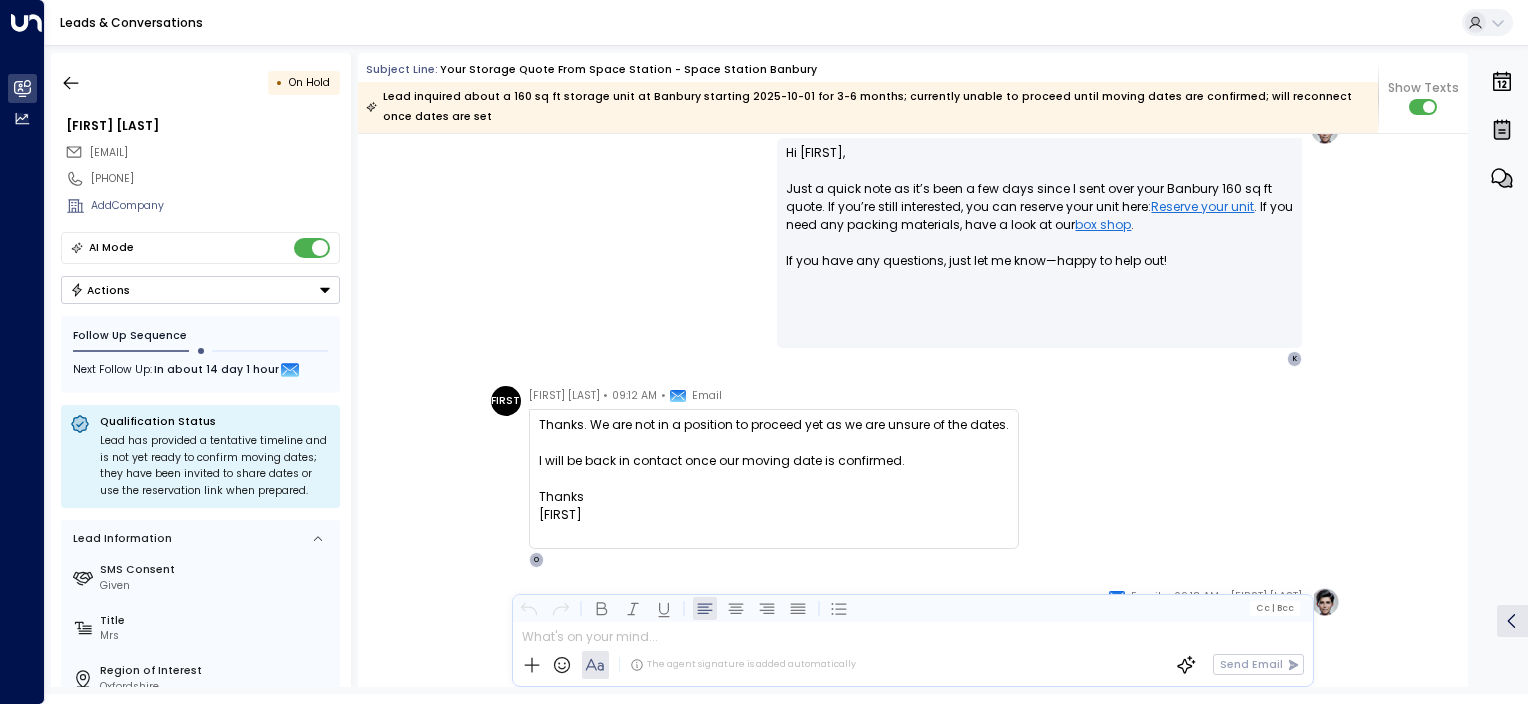 scroll, scrollTop: 3116, scrollLeft: 0, axis: vertical 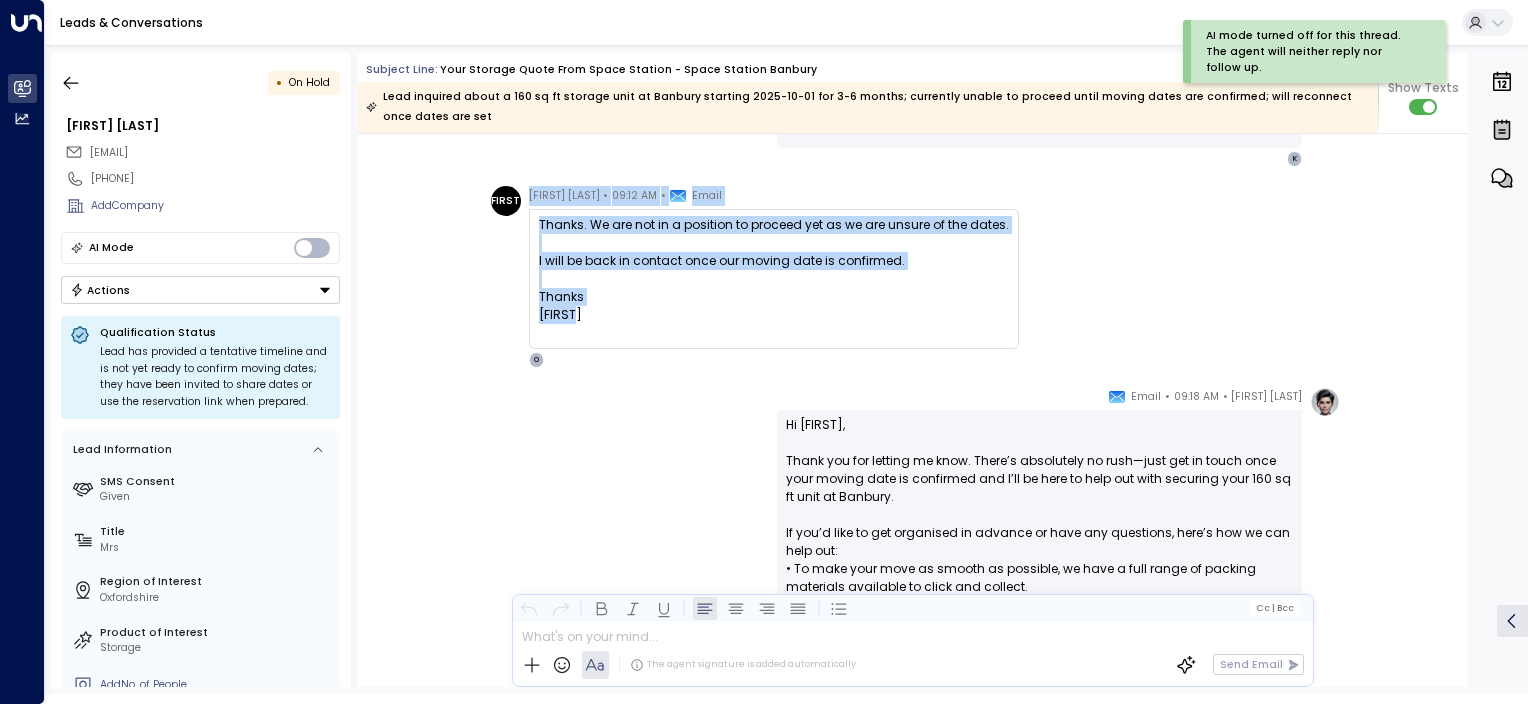 drag, startPoint x: 604, startPoint y: 321, endPoint x: 520, endPoint y: 187, distance: 158.15182 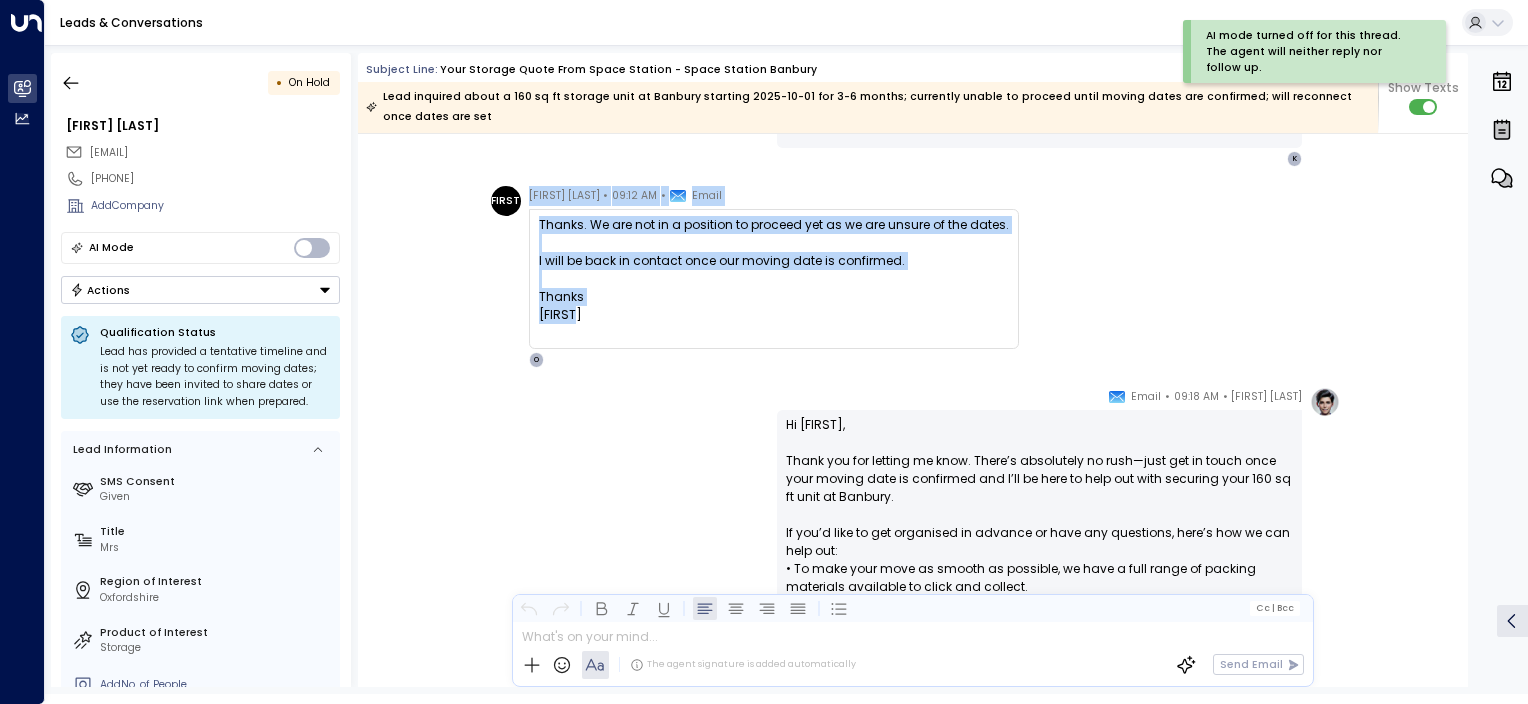 copy on "[FIRST] [LAST] • 09:12 AM • Email Thanks. We are not in a position to proceed yet as we are unsure of the dates. I will be back in contact once our moving date is confirmed. Thanks [FIRST]" 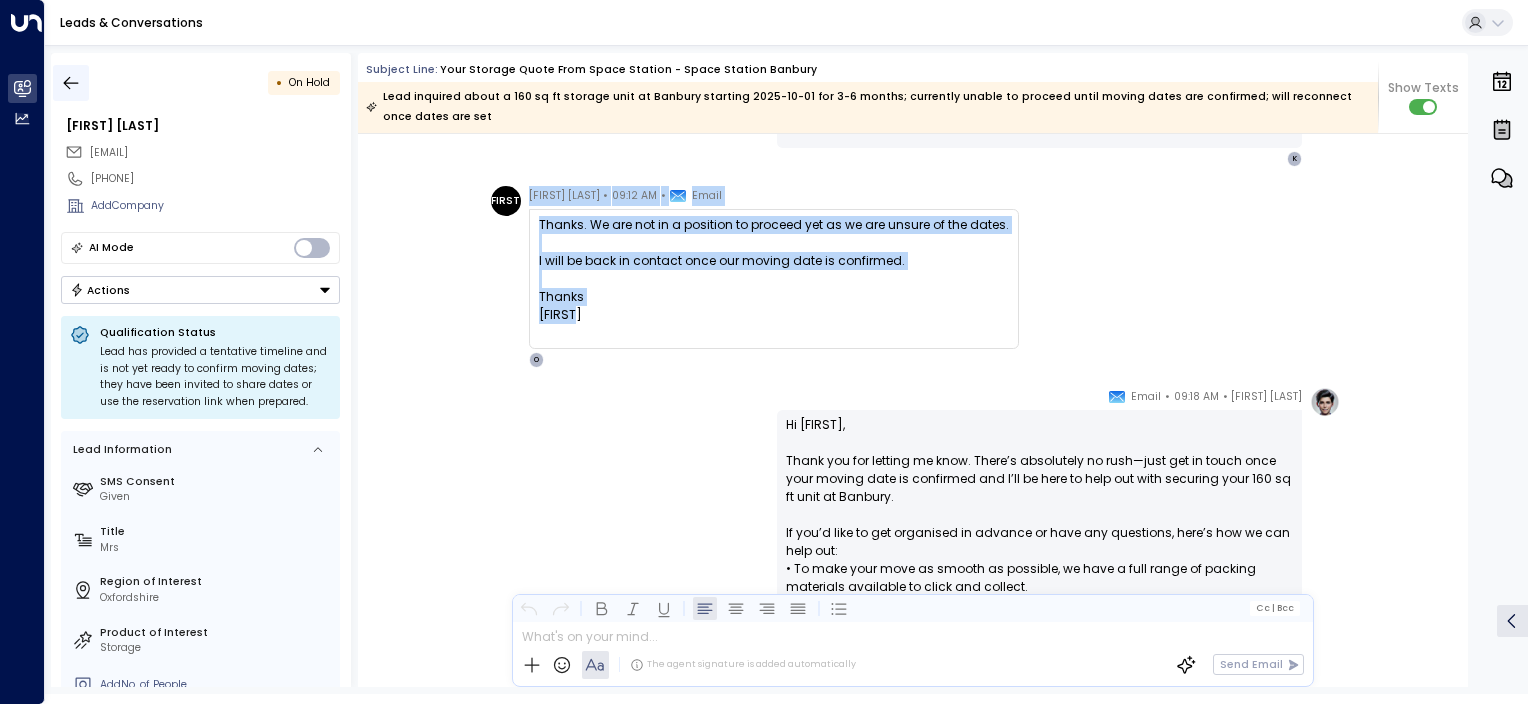 click 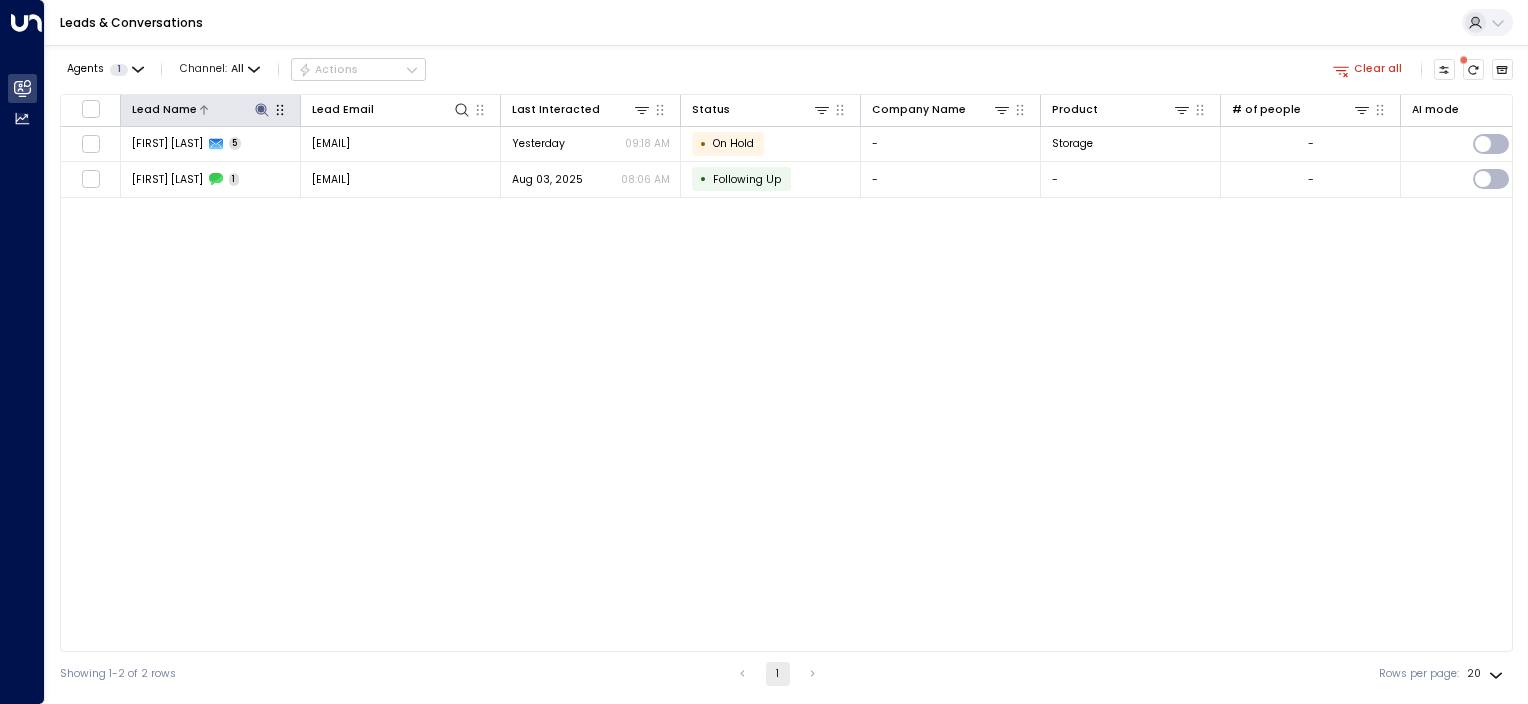 click 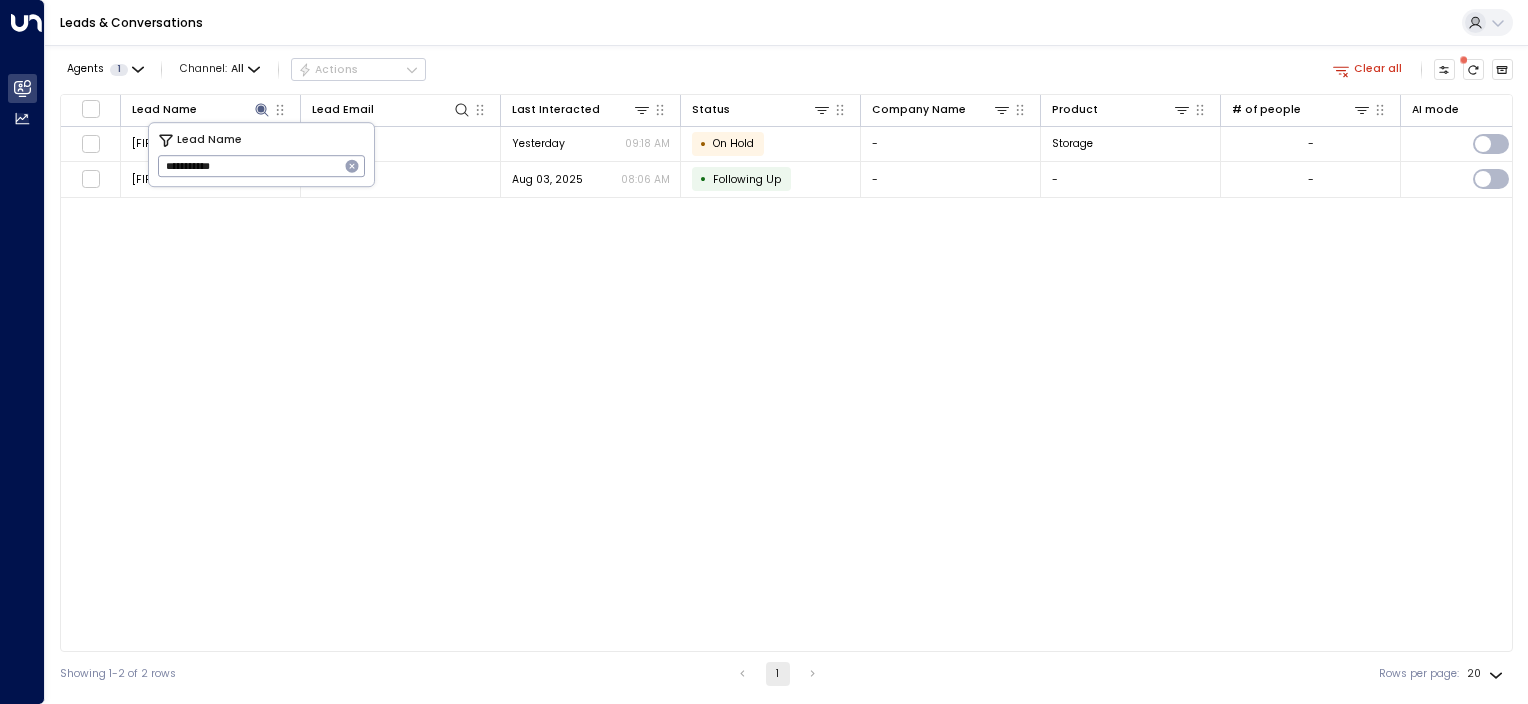 drag, startPoint x: 289, startPoint y: 163, endPoint x: 0, endPoint y: 101, distance: 295.5757 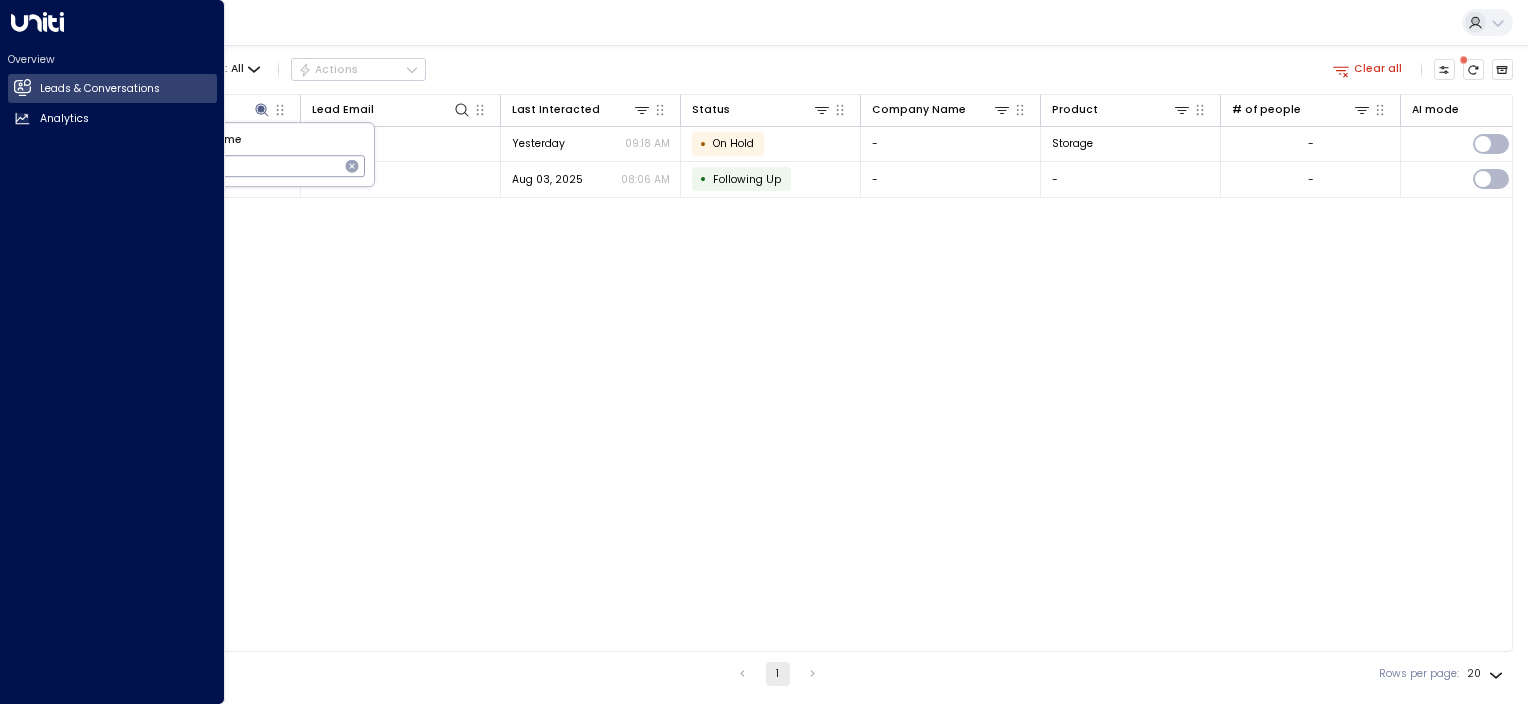type on "******" 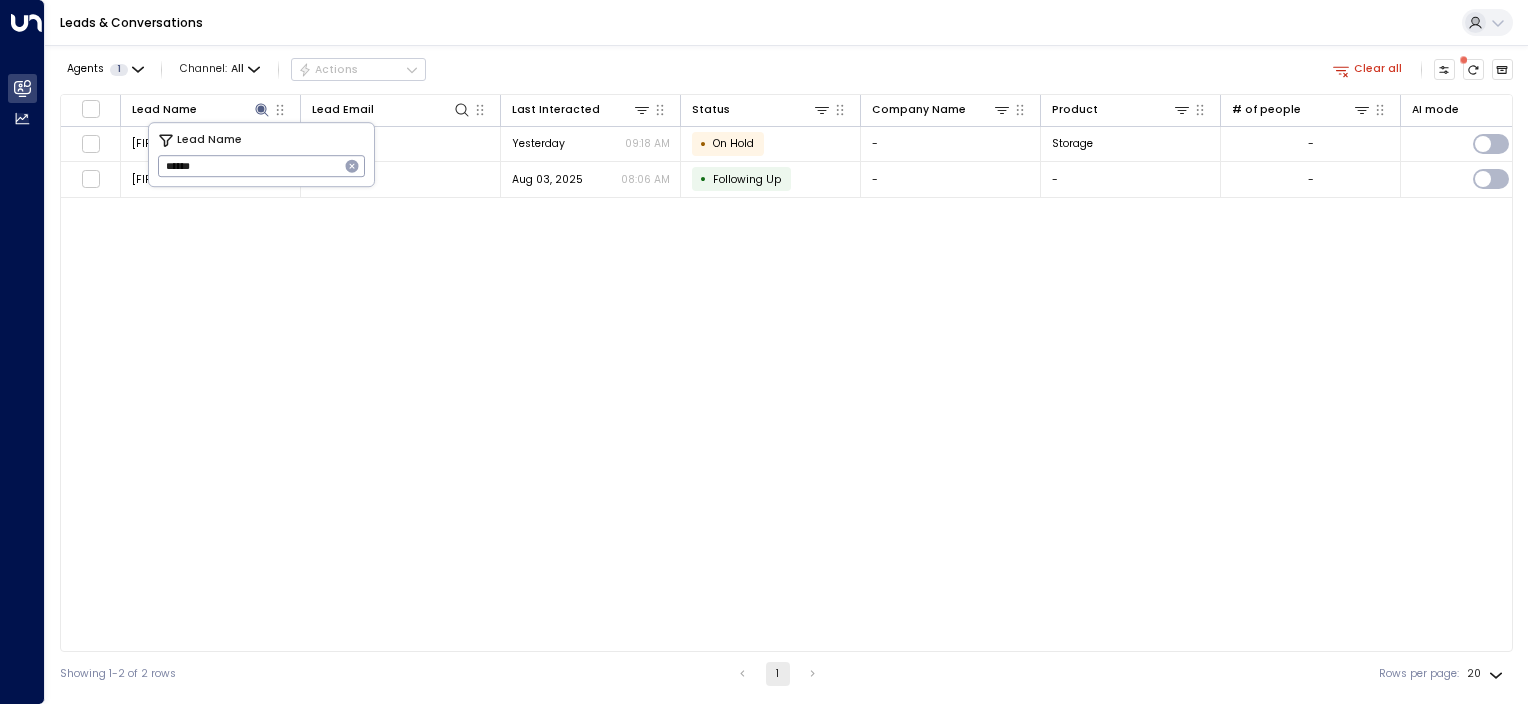 click on "Lead Name Lead Email Last Interacted Status Company Name Product # of people AI mode Trigger Phone Region Location [FIRST] [LAST] 5 [EMAIL] Yesterday 09:18 AM • On Hold - Storage - leads@space-station.co.uk +[PHONE] Oxfordshire Space Station Banbury [FIRST] [LAST] 1 [EMAIL] Aug 03, 2025 08:06 AM • Following Up - - - +[PHONE] +[PHONE] - -" at bounding box center [786, 373] 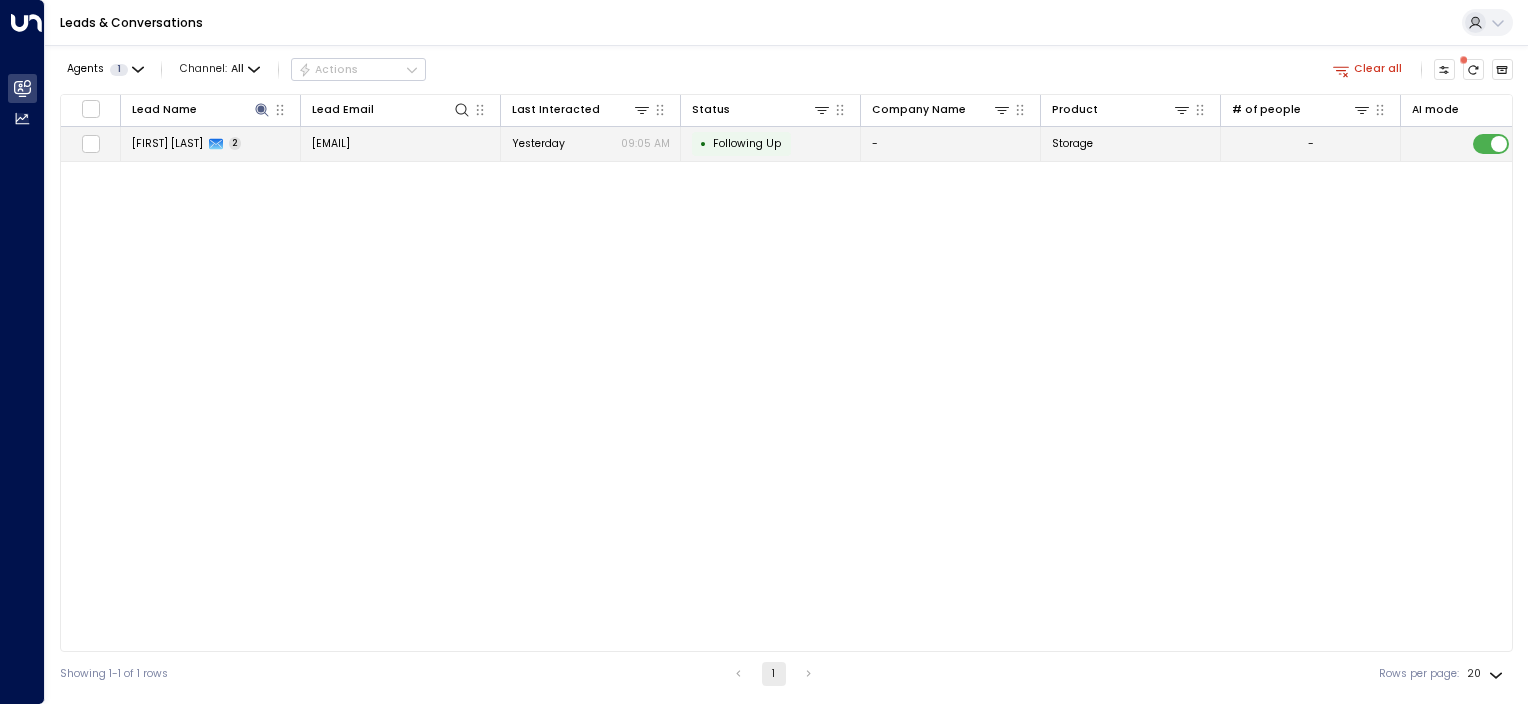 click on "[EMAIL]" at bounding box center (331, 143) 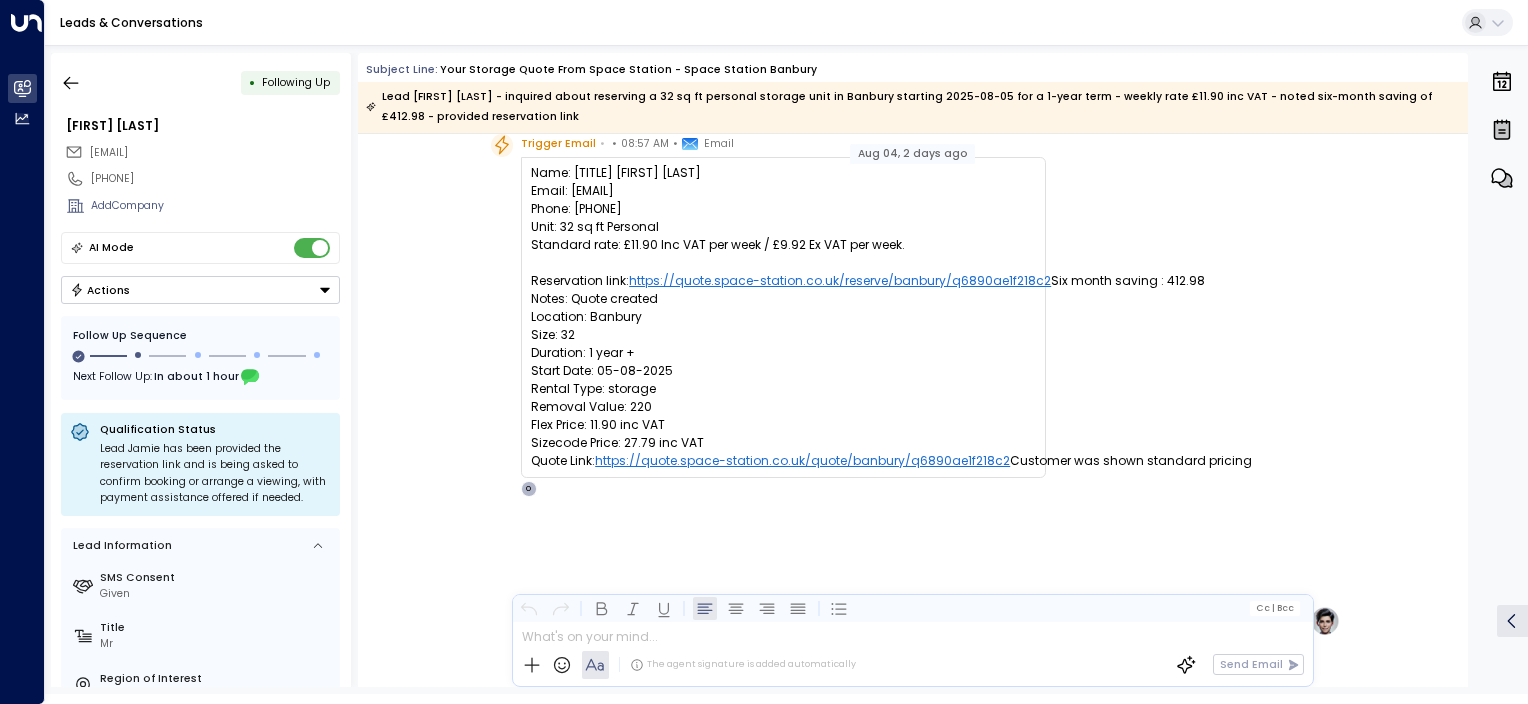scroll, scrollTop: 0, scrollLeft: 0, axis: both 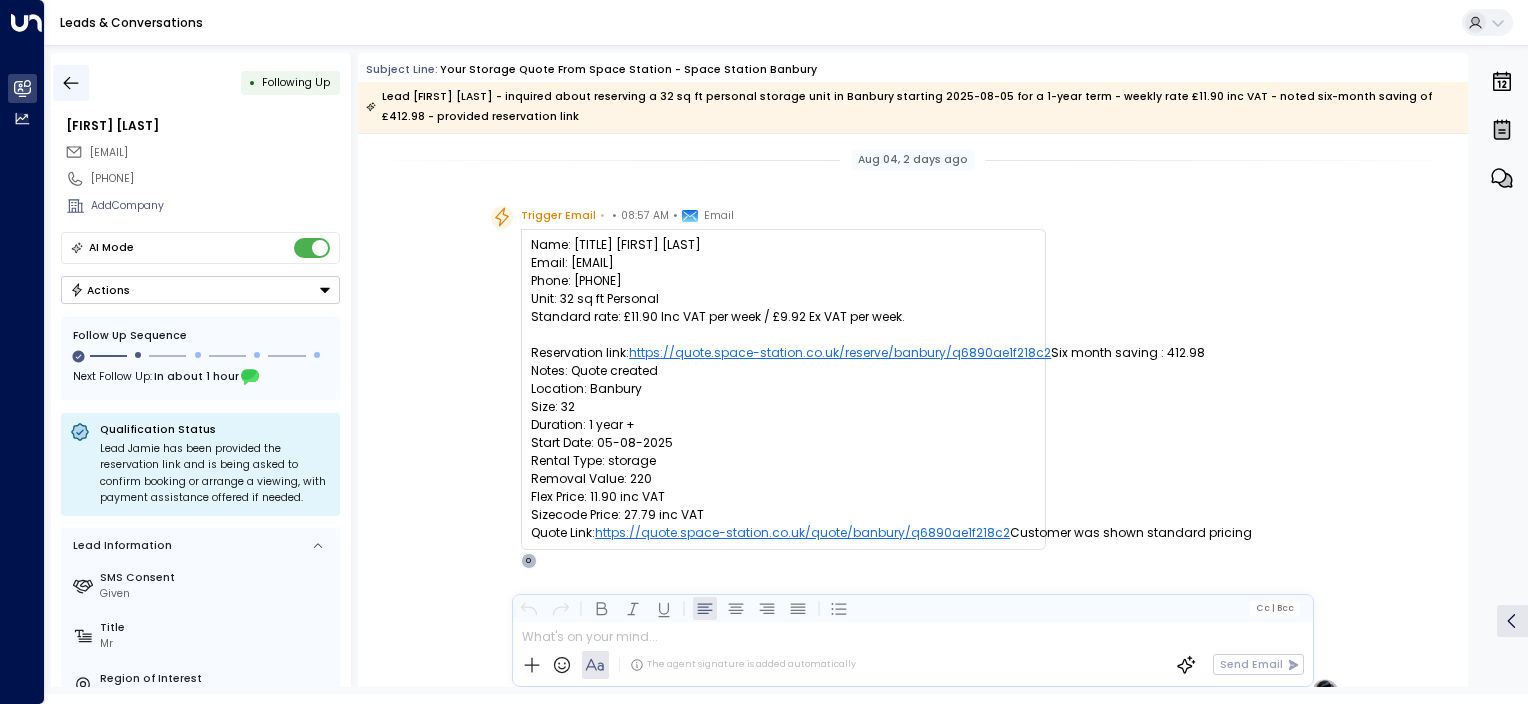 click 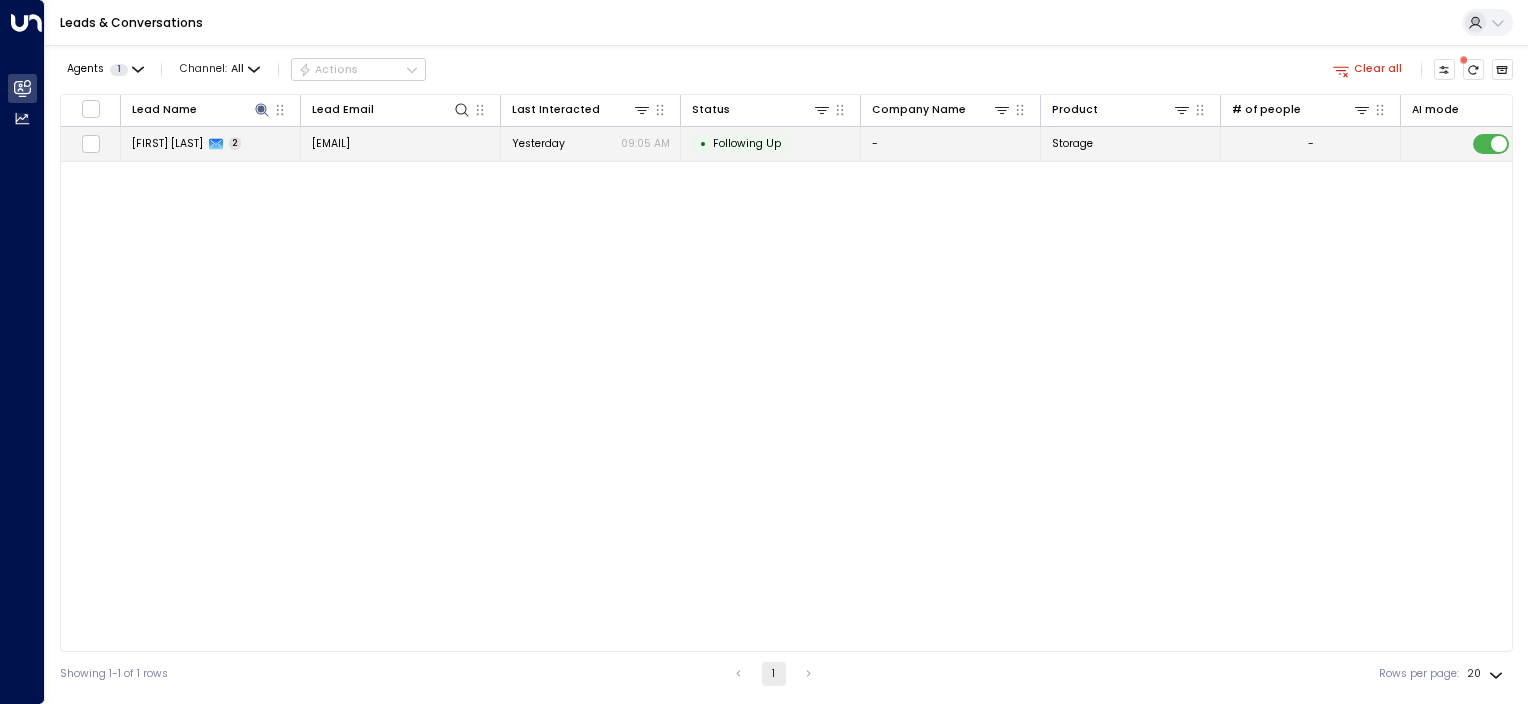 click on "[EMAIL]" at bounding box center (331, 143) 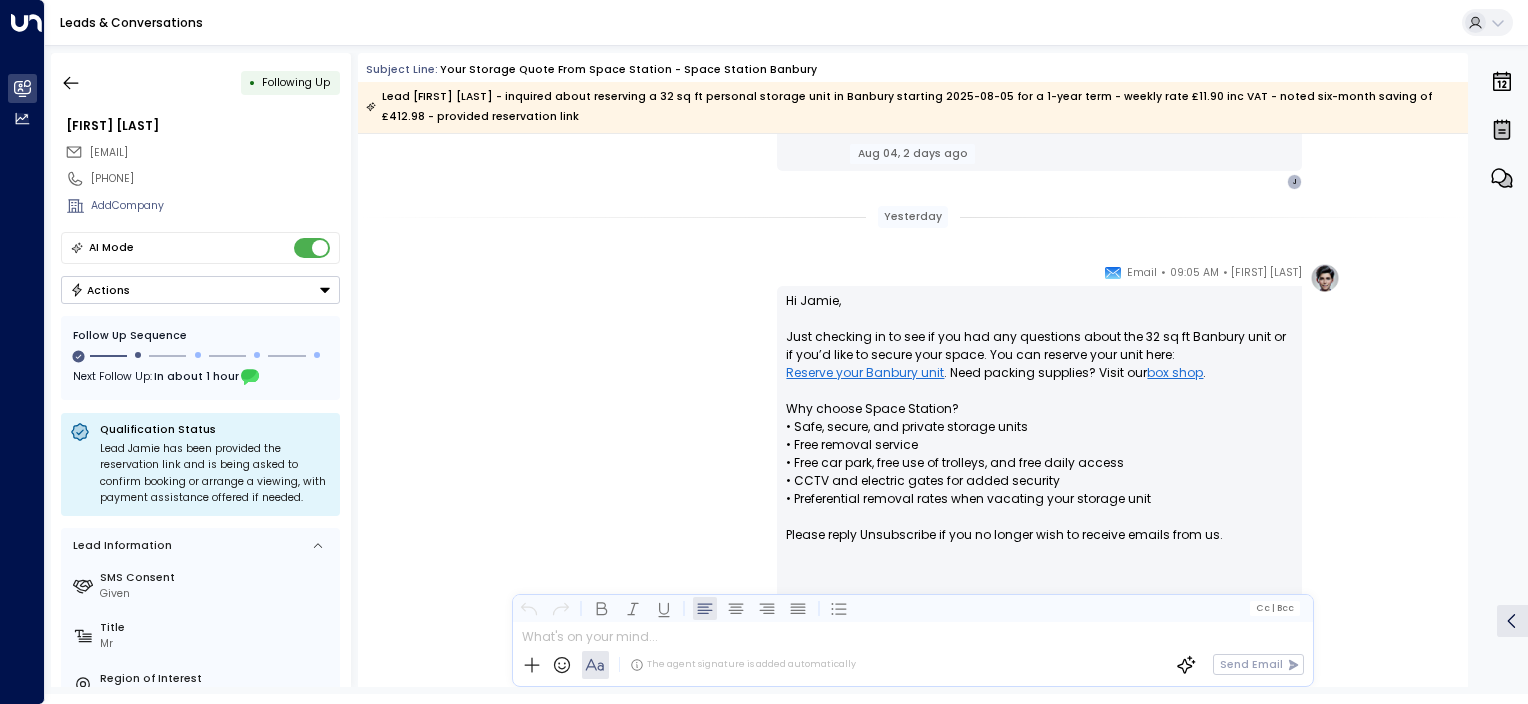 scroll, scrollTop: 1203, scrollLeft: 0, axis: vertical 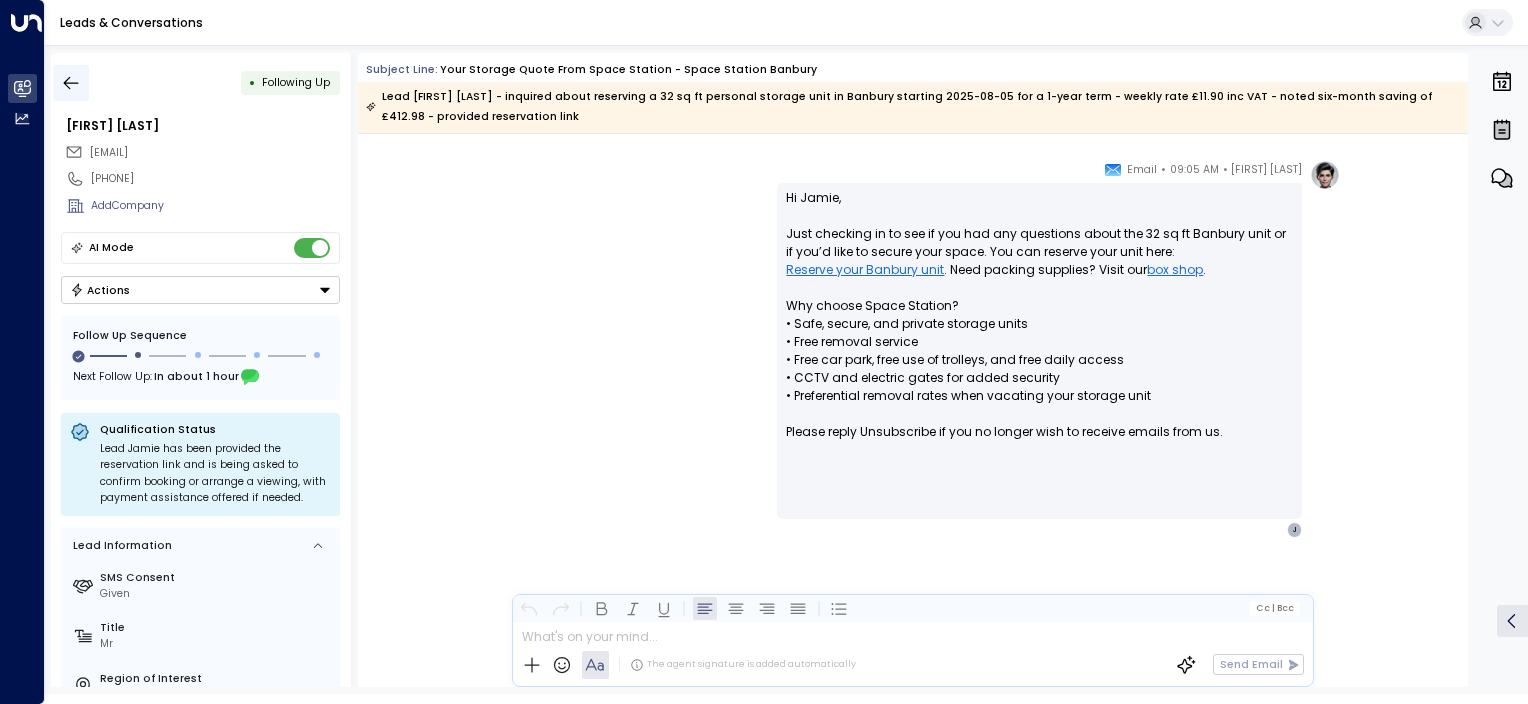 click 